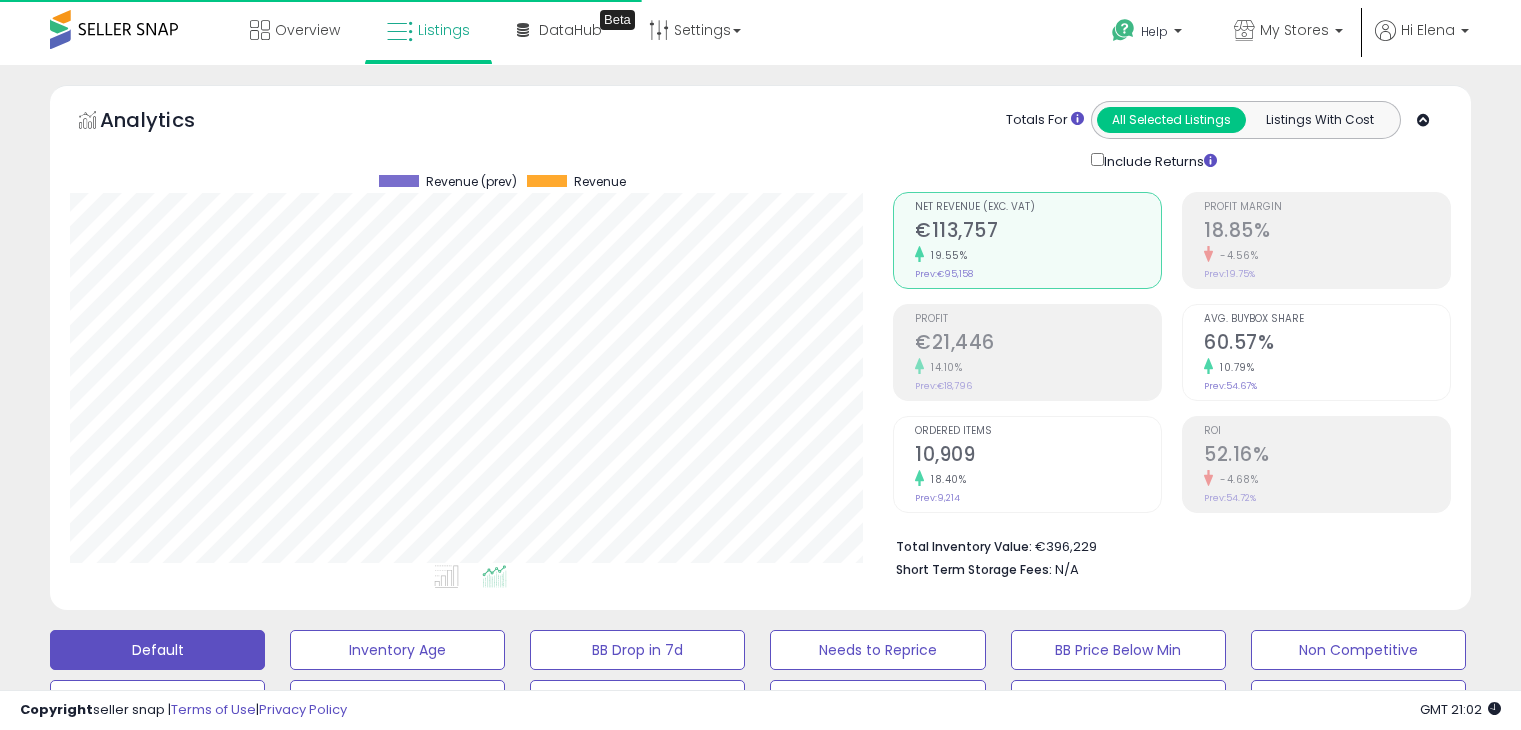 scroll, scrollTop: 0, scrollLeft: 0, axis: both 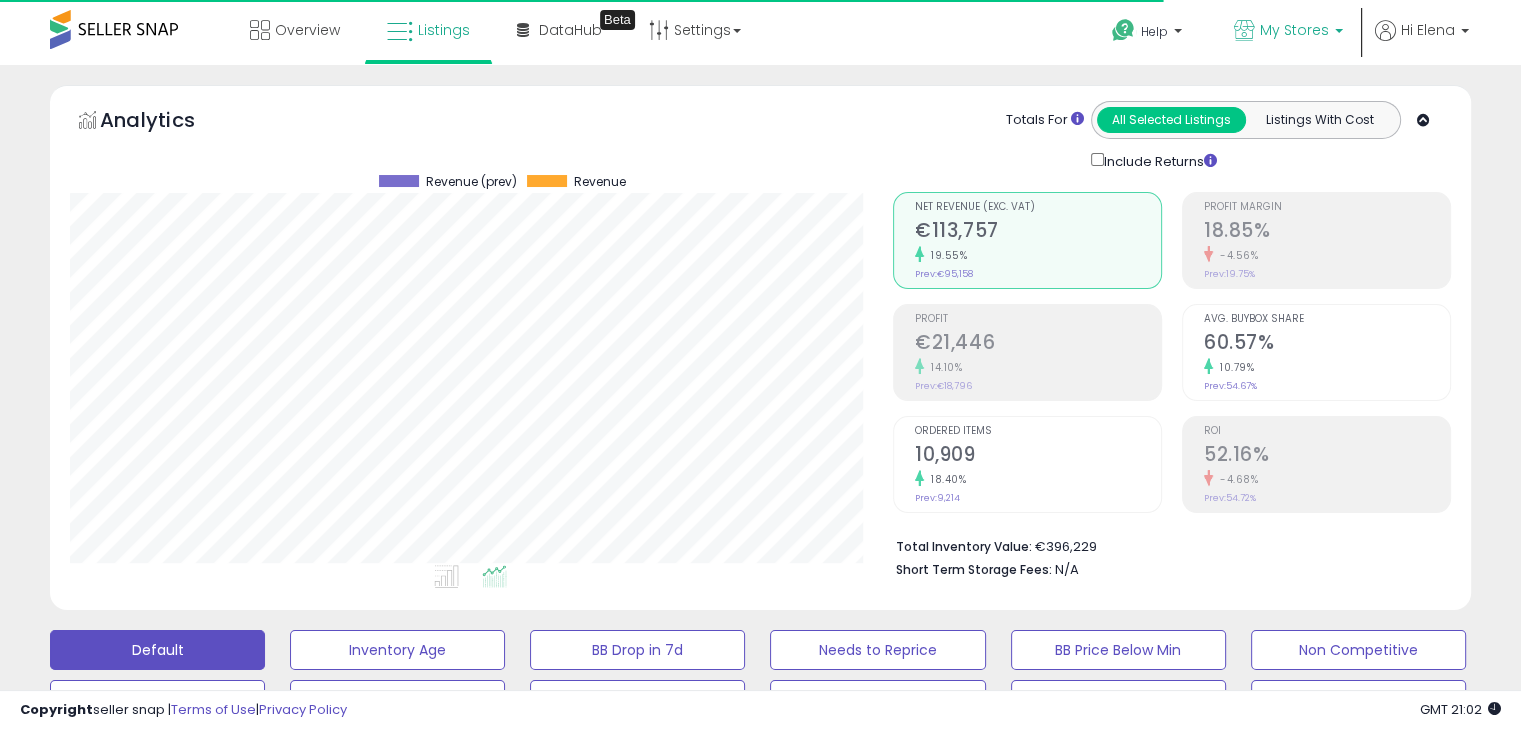 click on "My Stores" at bounding box center (1288, 32) 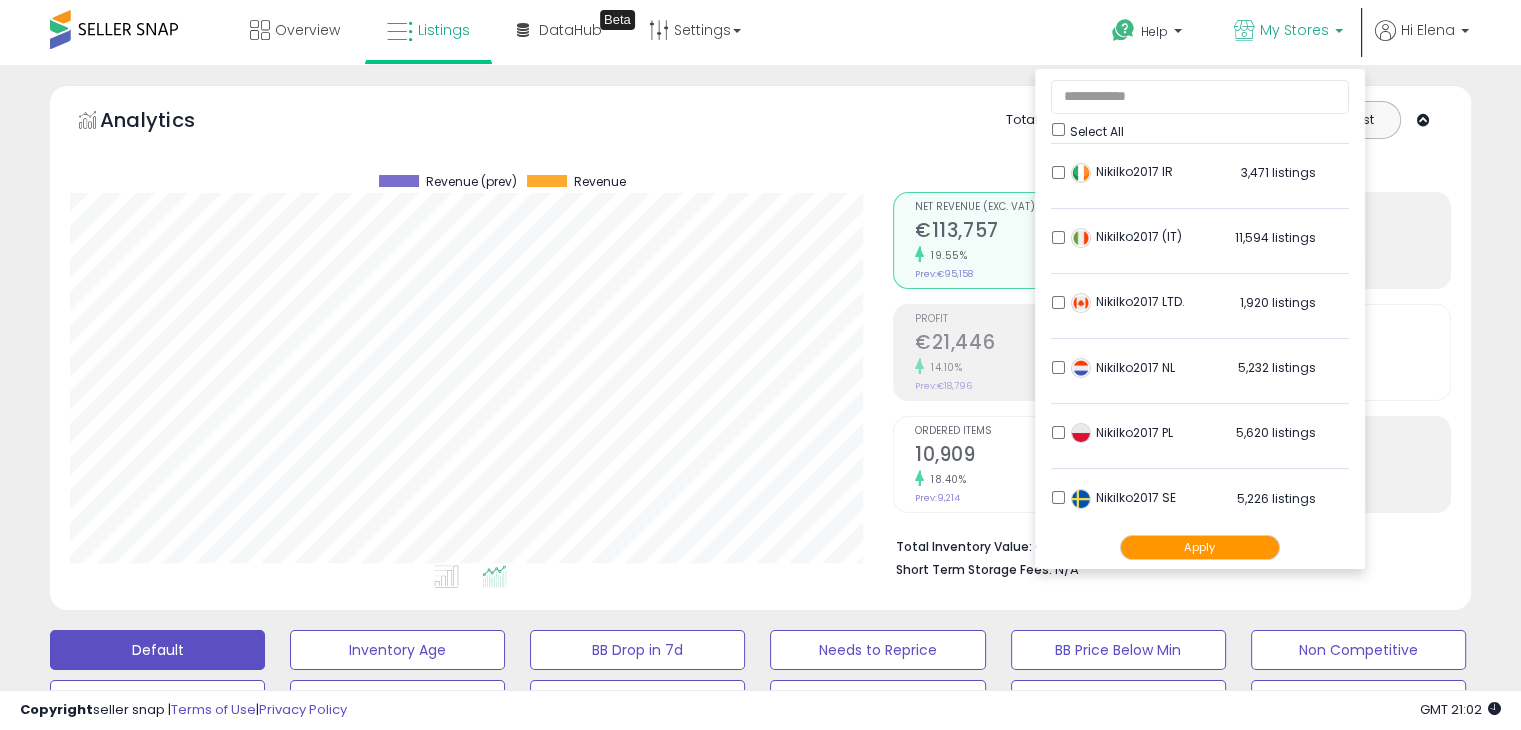 scroll, scrollTop: 395, scrollLeft: 0, axis: vertical 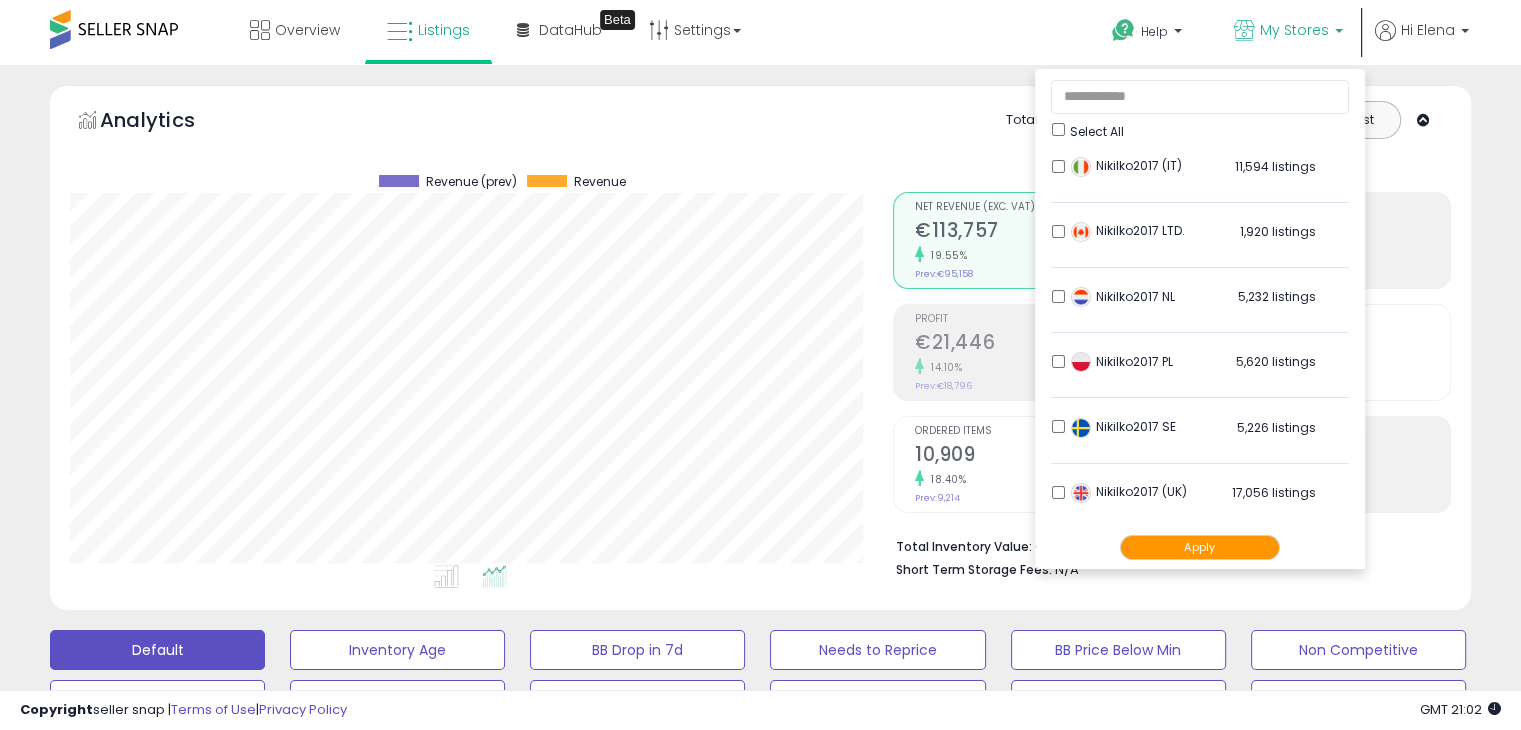 click on "Nikilko2017 (UK)
17,056
listings" at bounding box center (1191, 498) 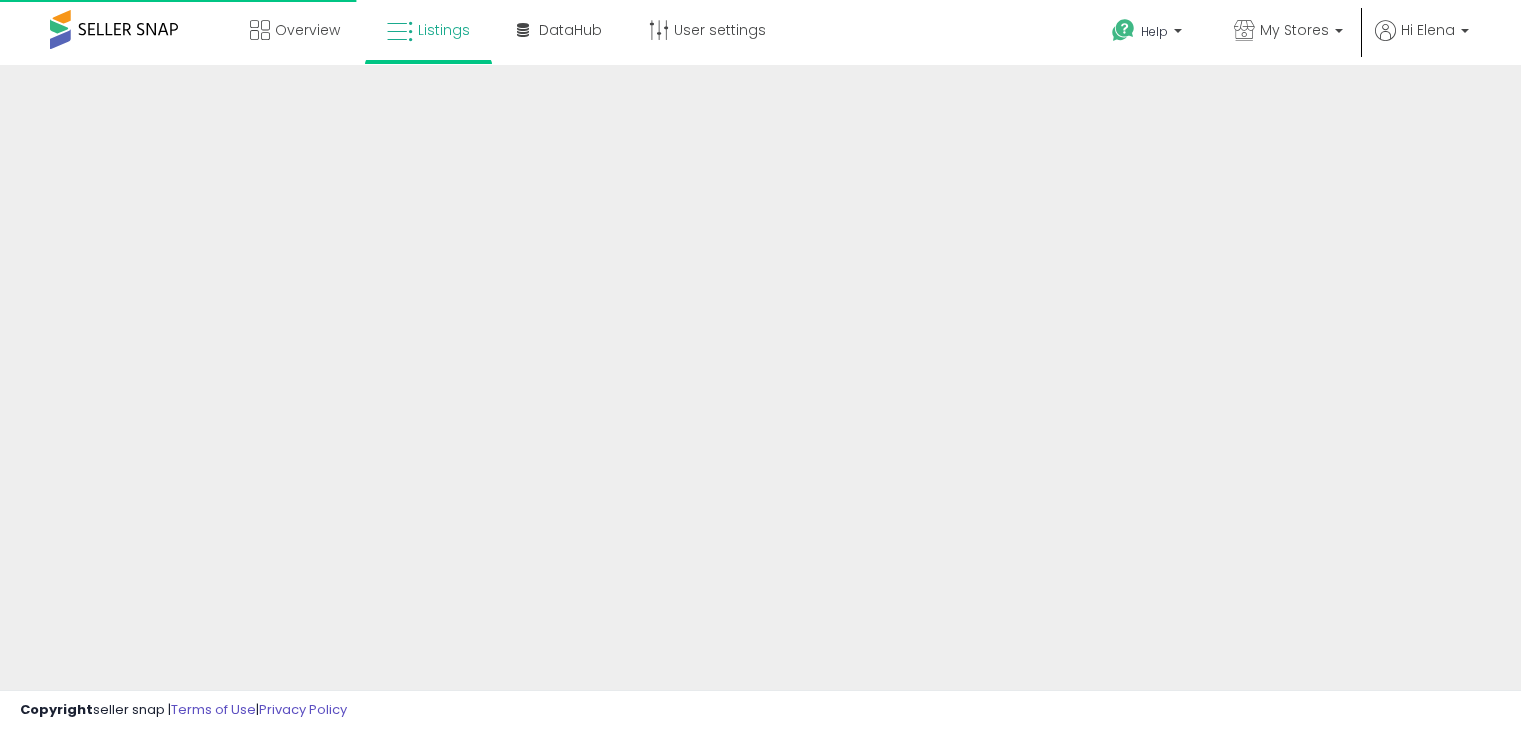 scroll, scrollTop: 0, scrollLeft: 0, axis: both 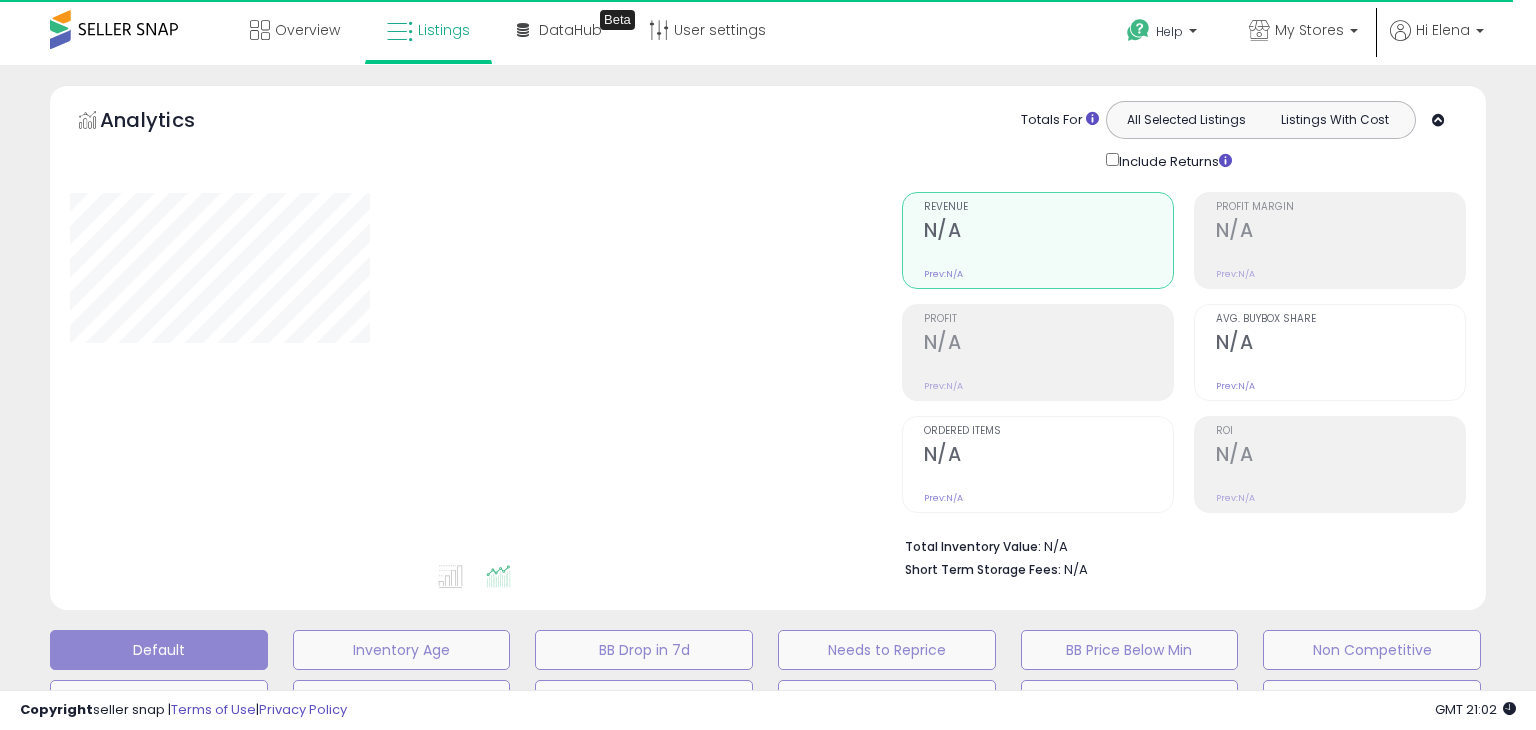 type on "**********" 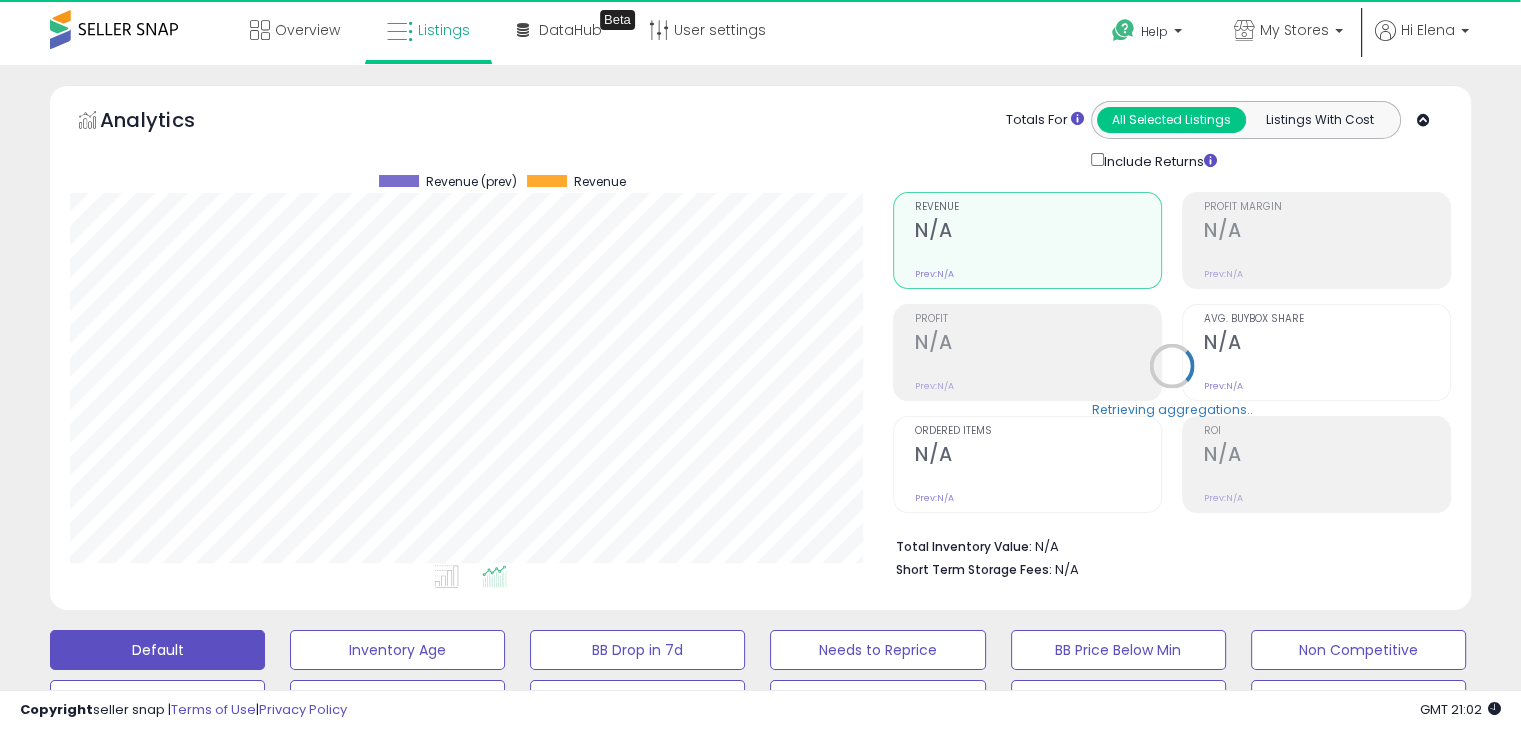 scroll, scrollTop: 999589, scrollLeft: 999176, axis: both 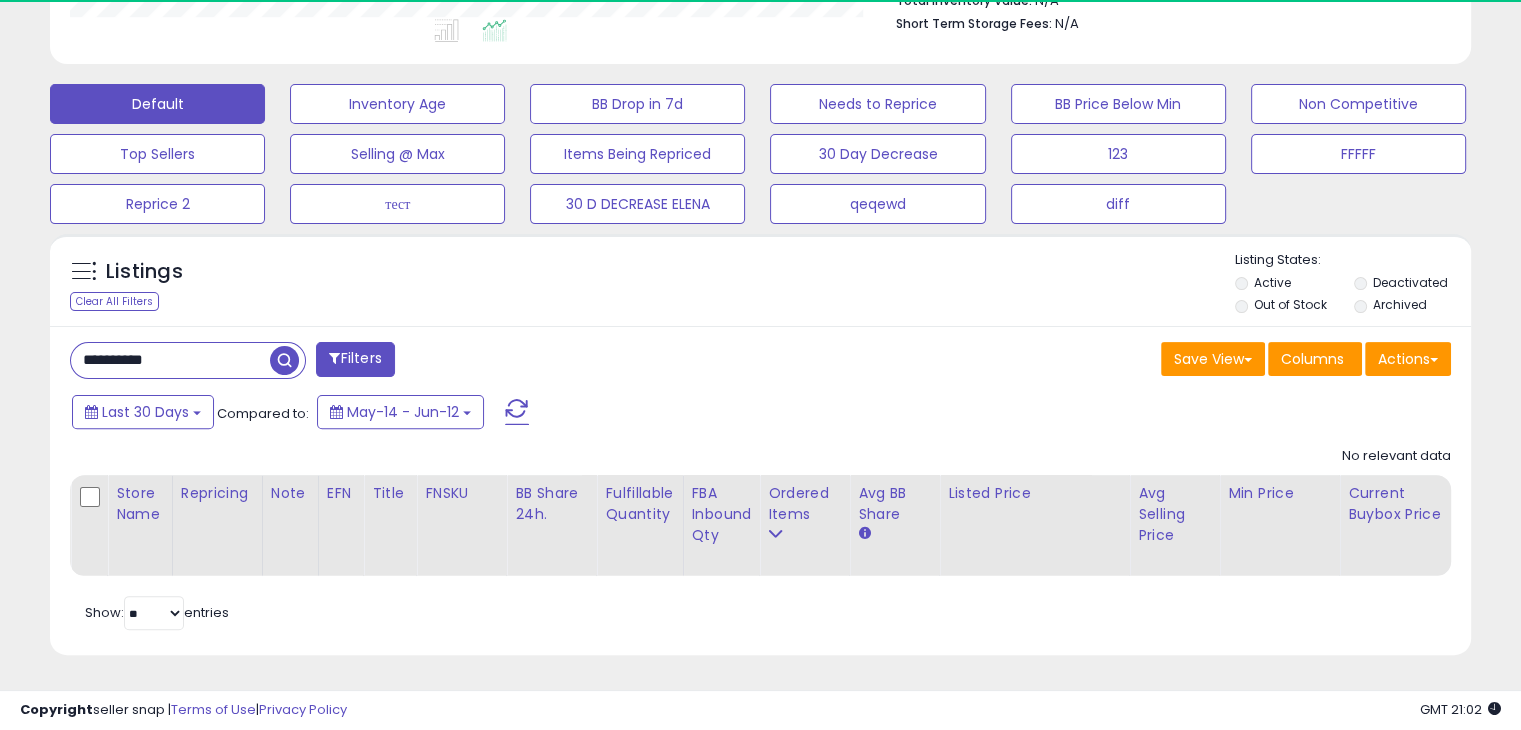 click on "**********" at bounding box center (170, 360) 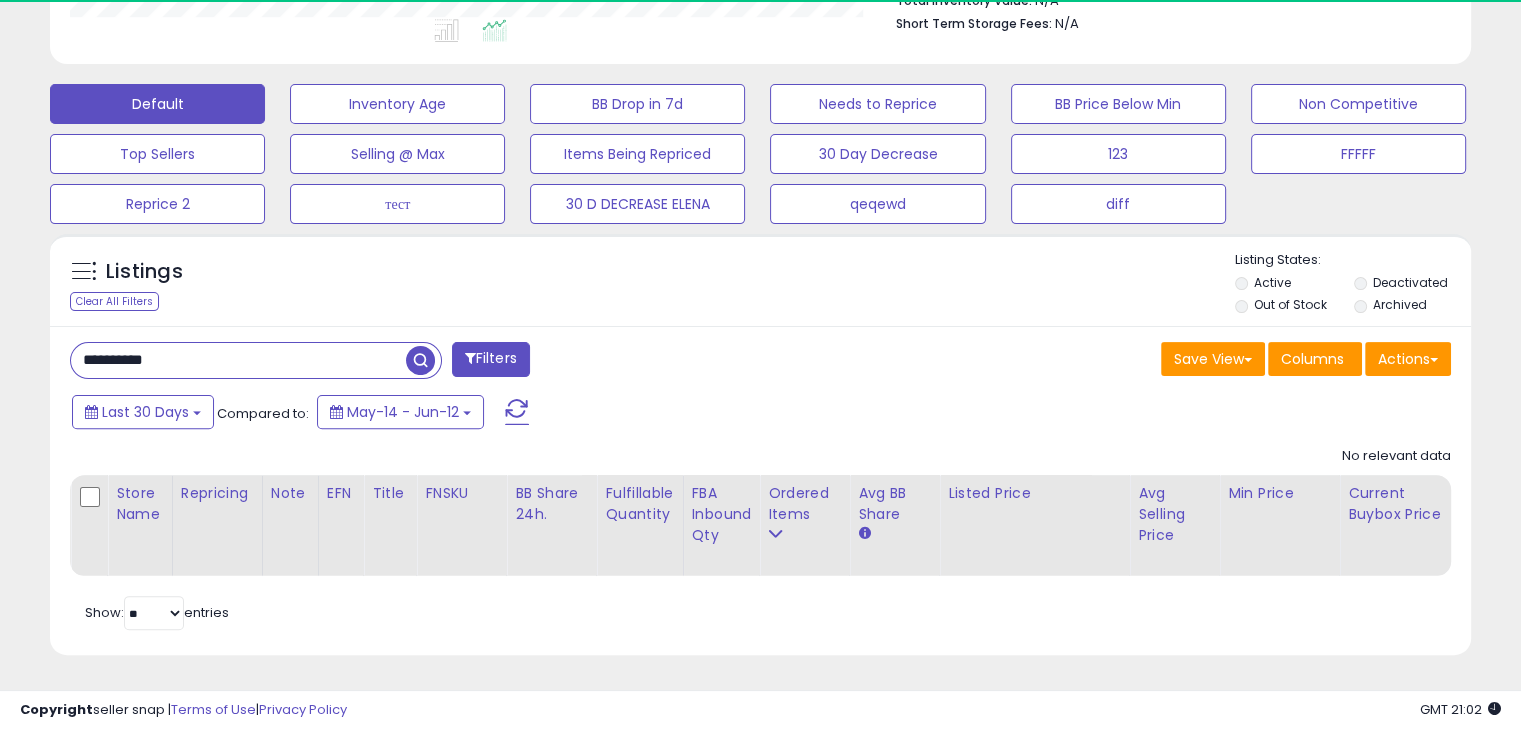 click on "**********" at bounding box center (238, 360) 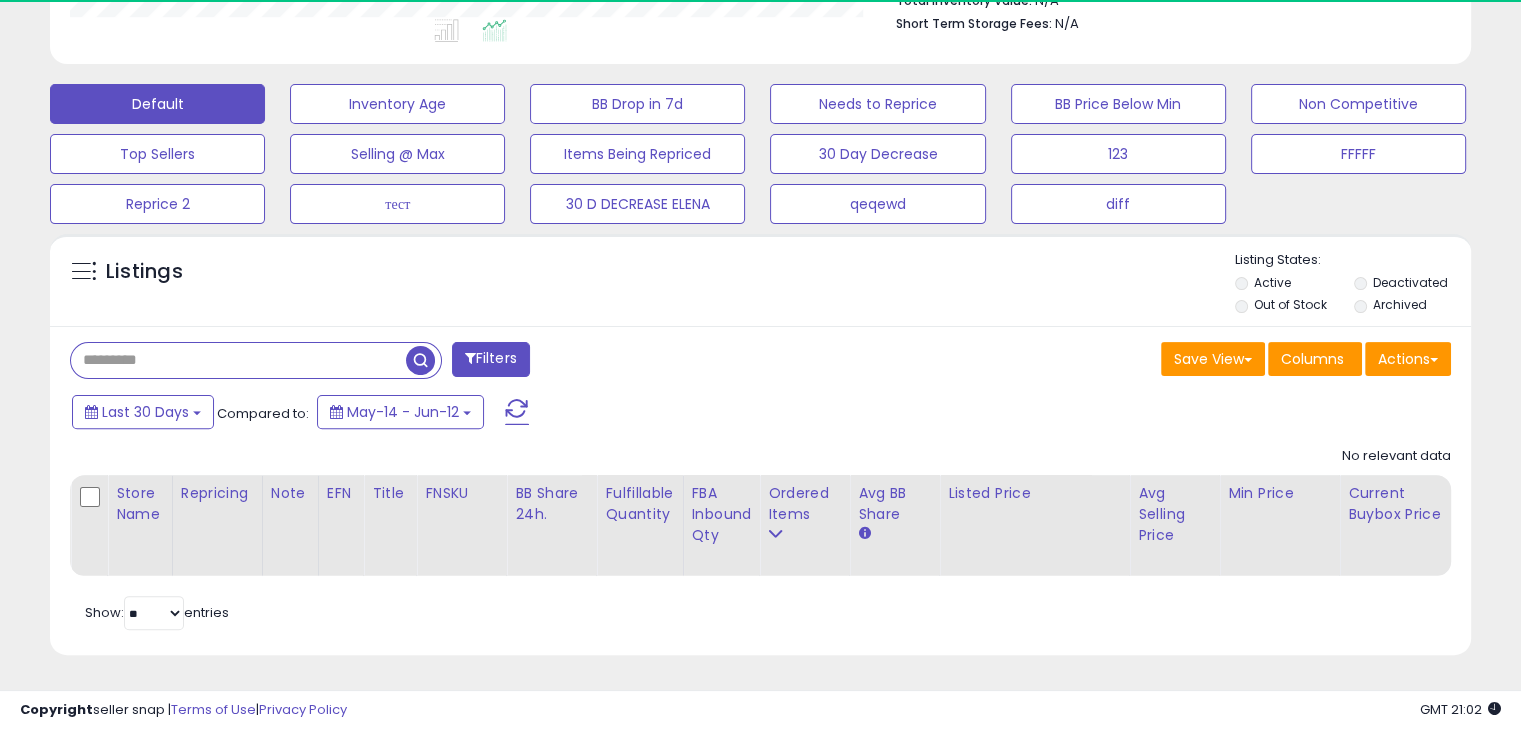 type 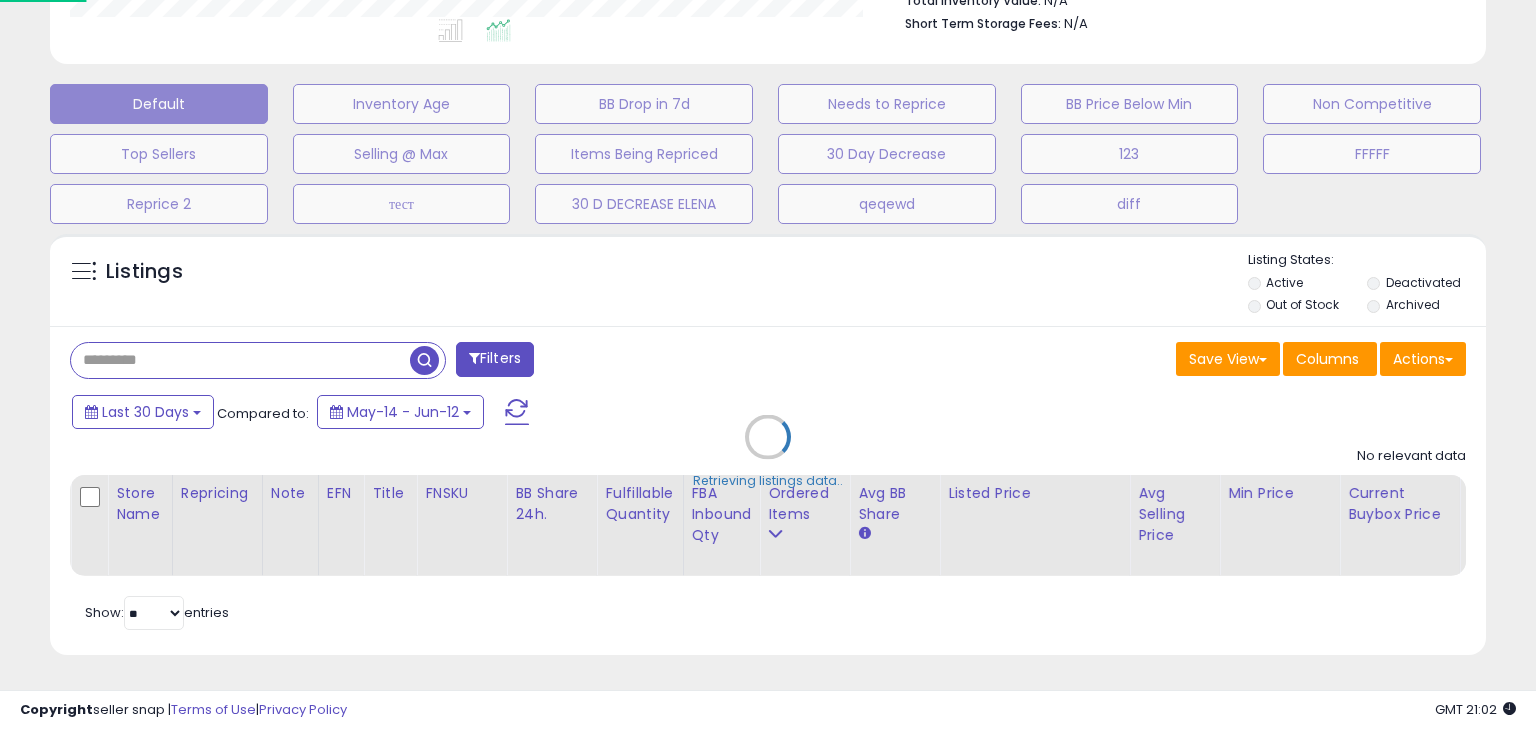 scroll, scrollTop: 999589, scrollLeft: 999168, axis: both 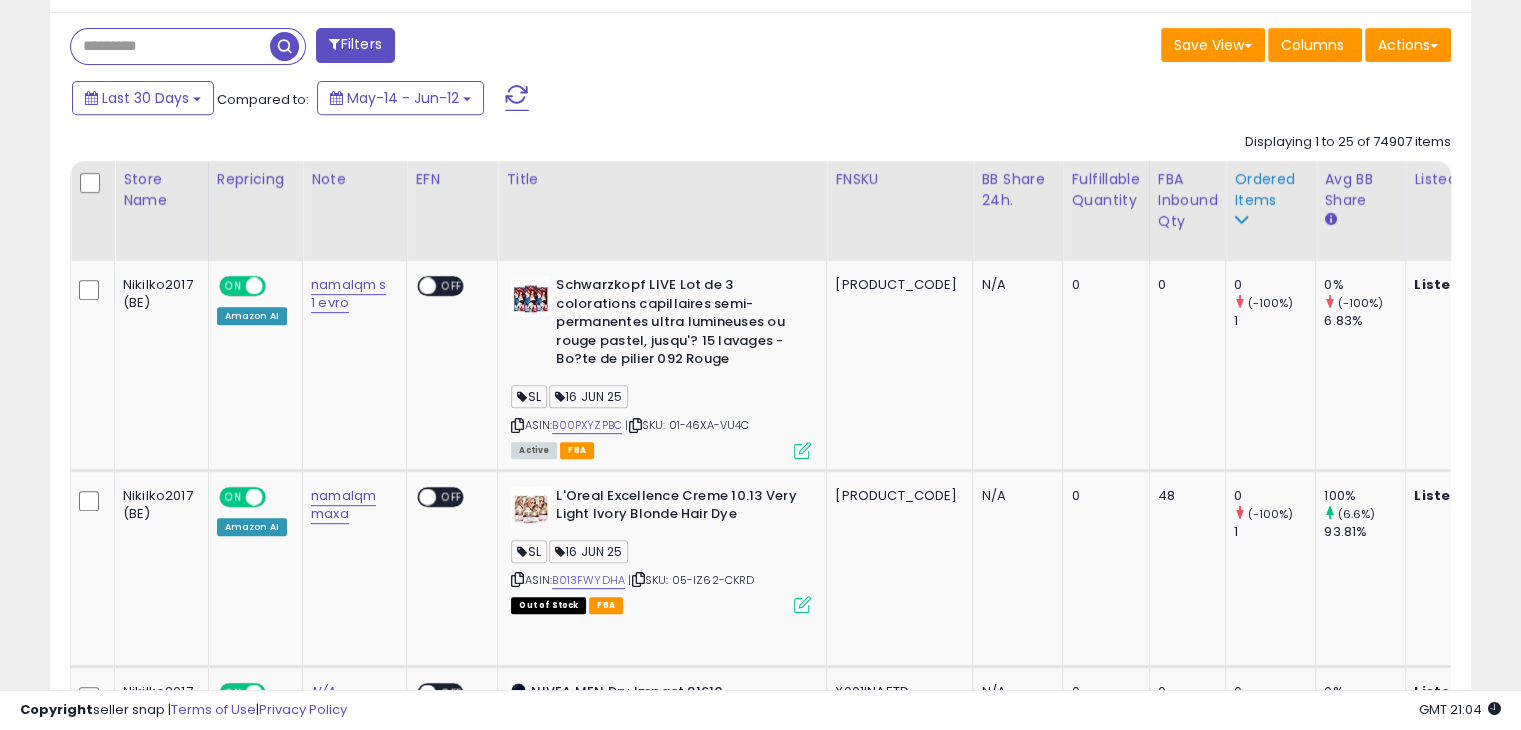click on "Ordered Items" at bounding box center [1270, 190] 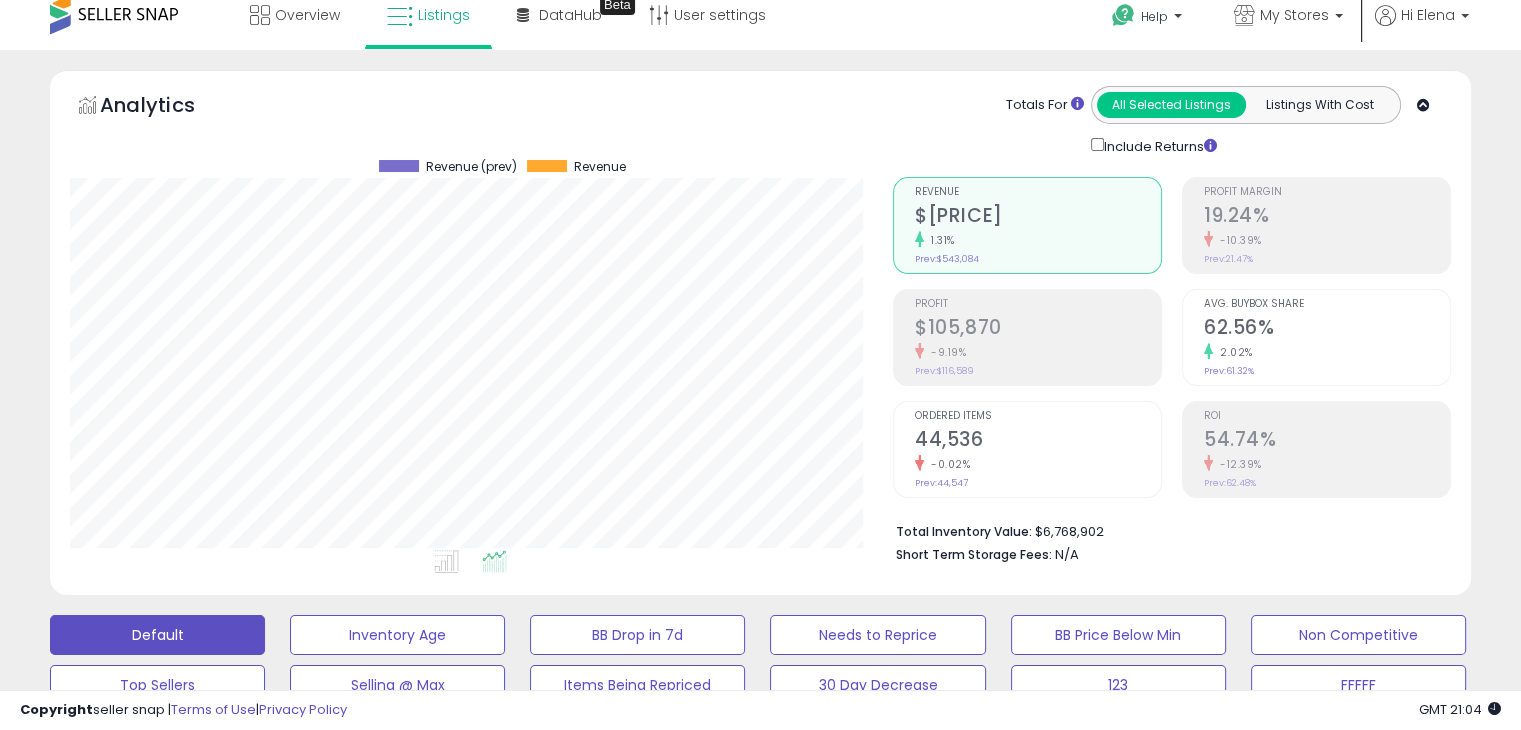 scroll, scrollTop: 0, scrollLeft: 0, axis: both 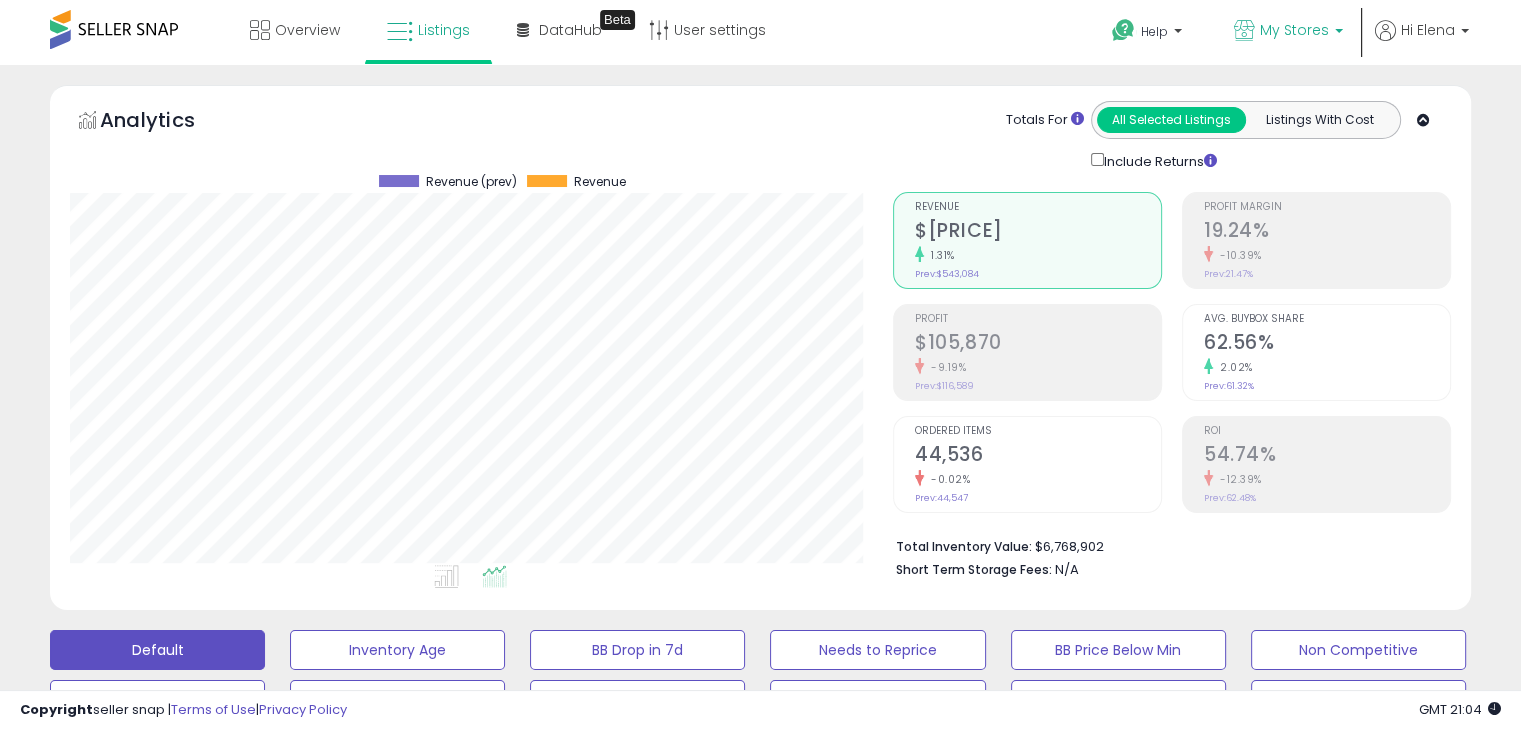 drag, startPoint x: 1301, startPoint y: 37, endPoint x: 1292, endPoint y: 42, distance: 10.29563 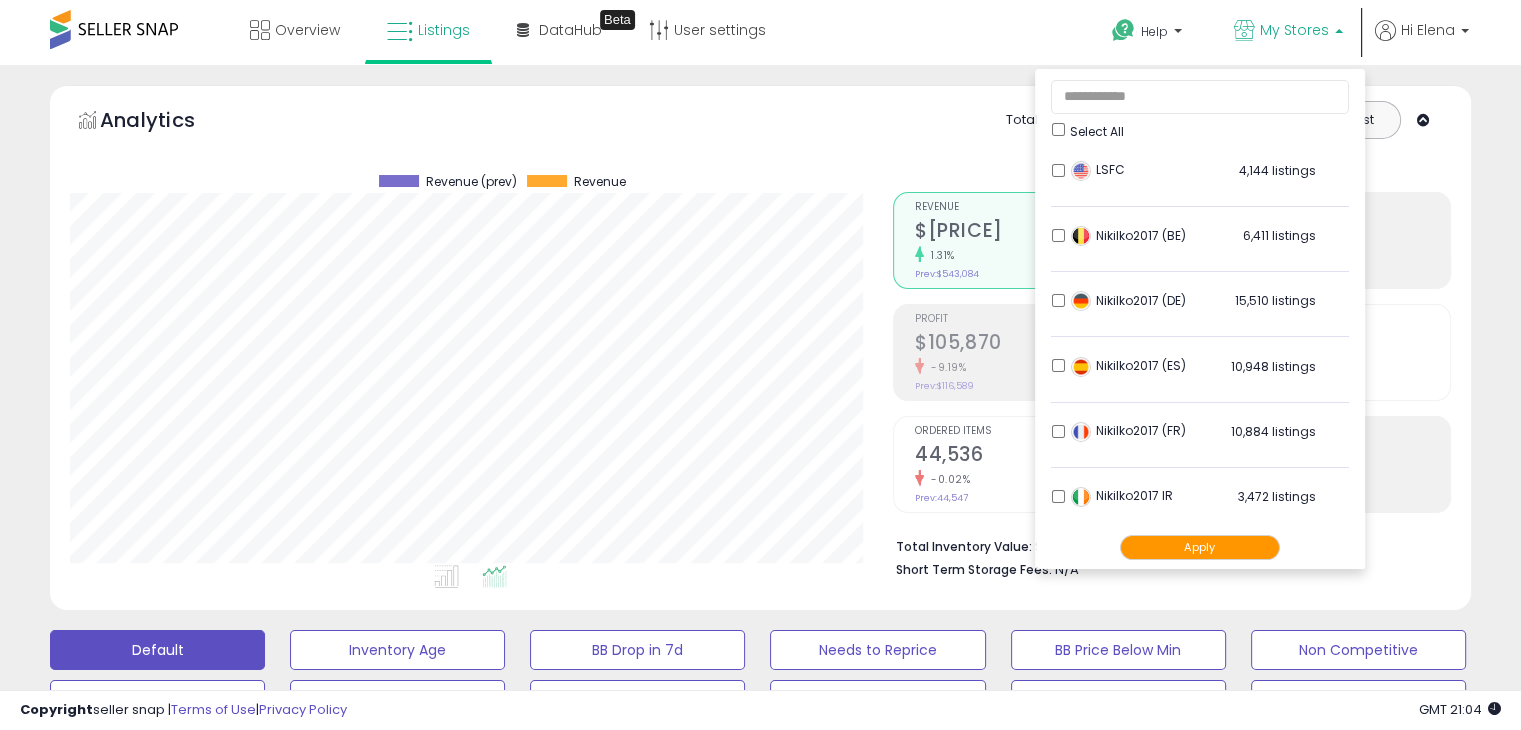 scroll, scrollTop: 395, scrollLeft: 0, axis: vertical 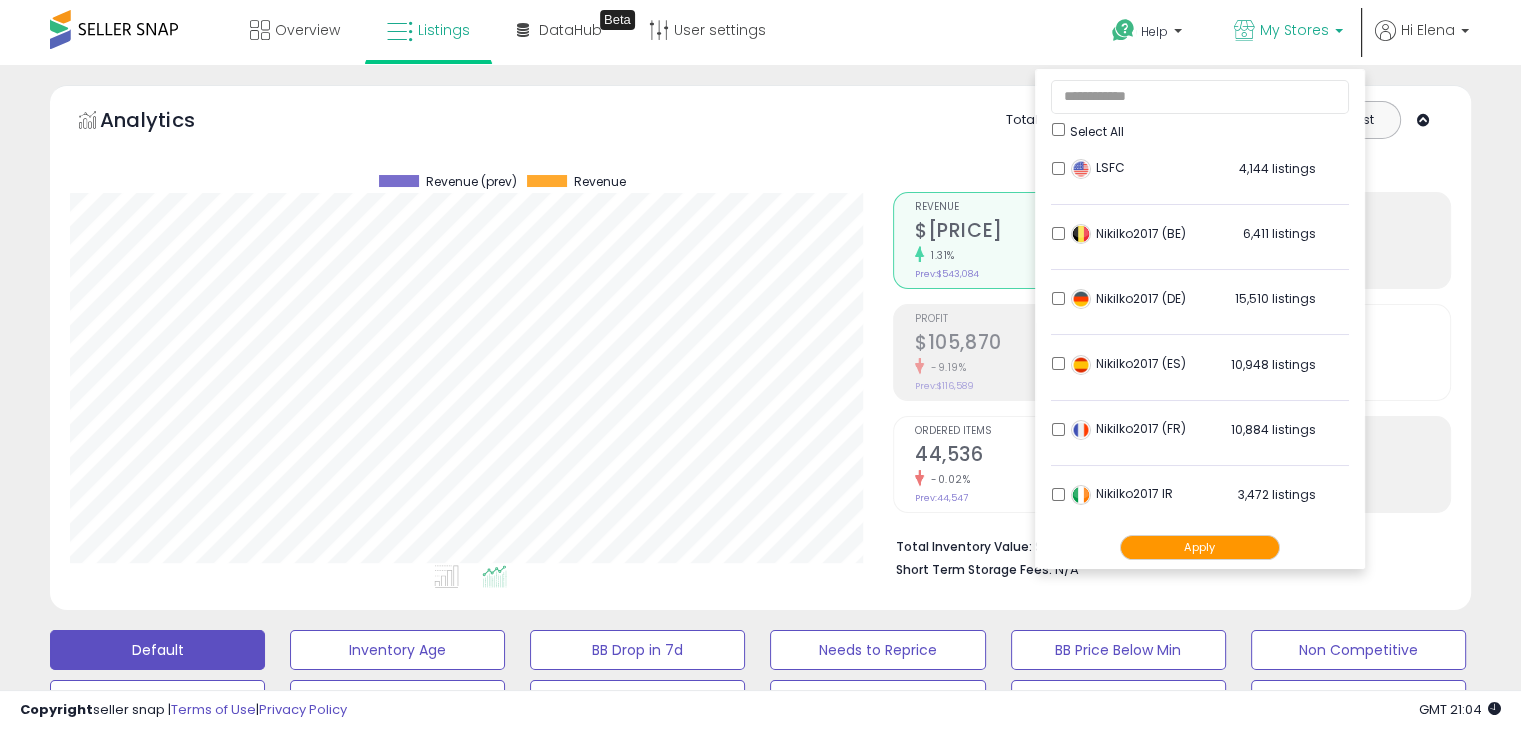 click on "**********" at bounding box center (760, 3312) 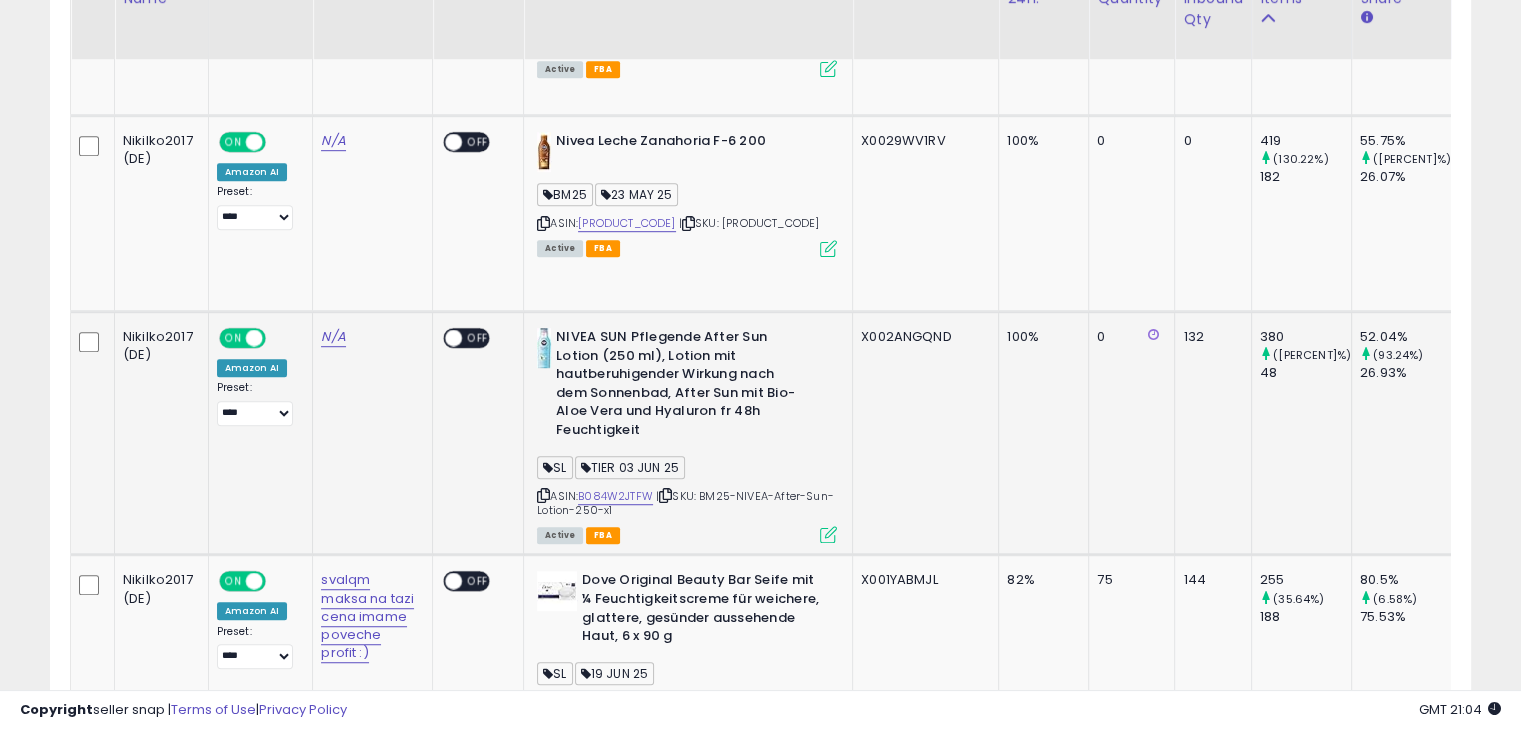 scroll, scrollTop: 900, scrollLeft: 0, axis: vertical 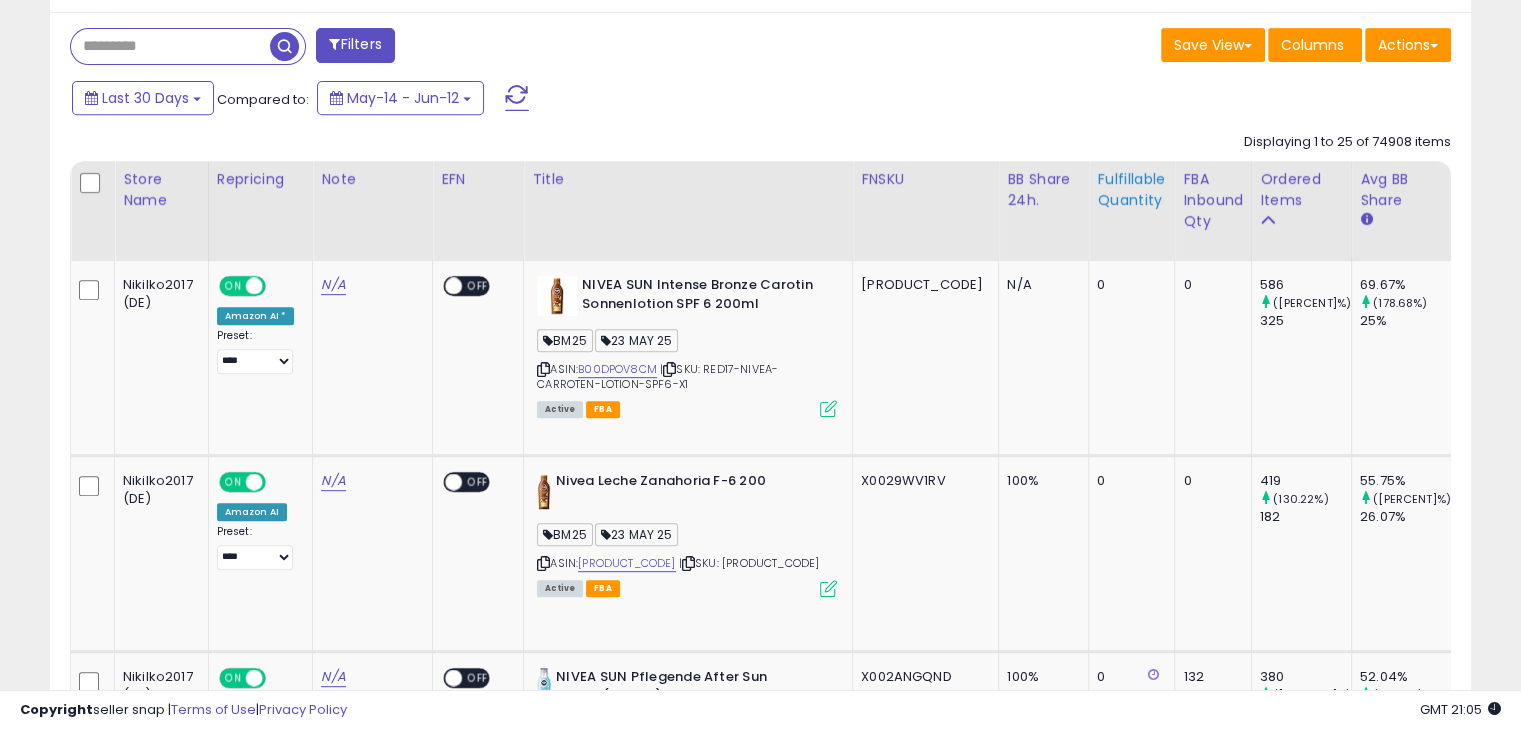 click on "Fulfillable Quantity" at bounding box center [1131, 190] 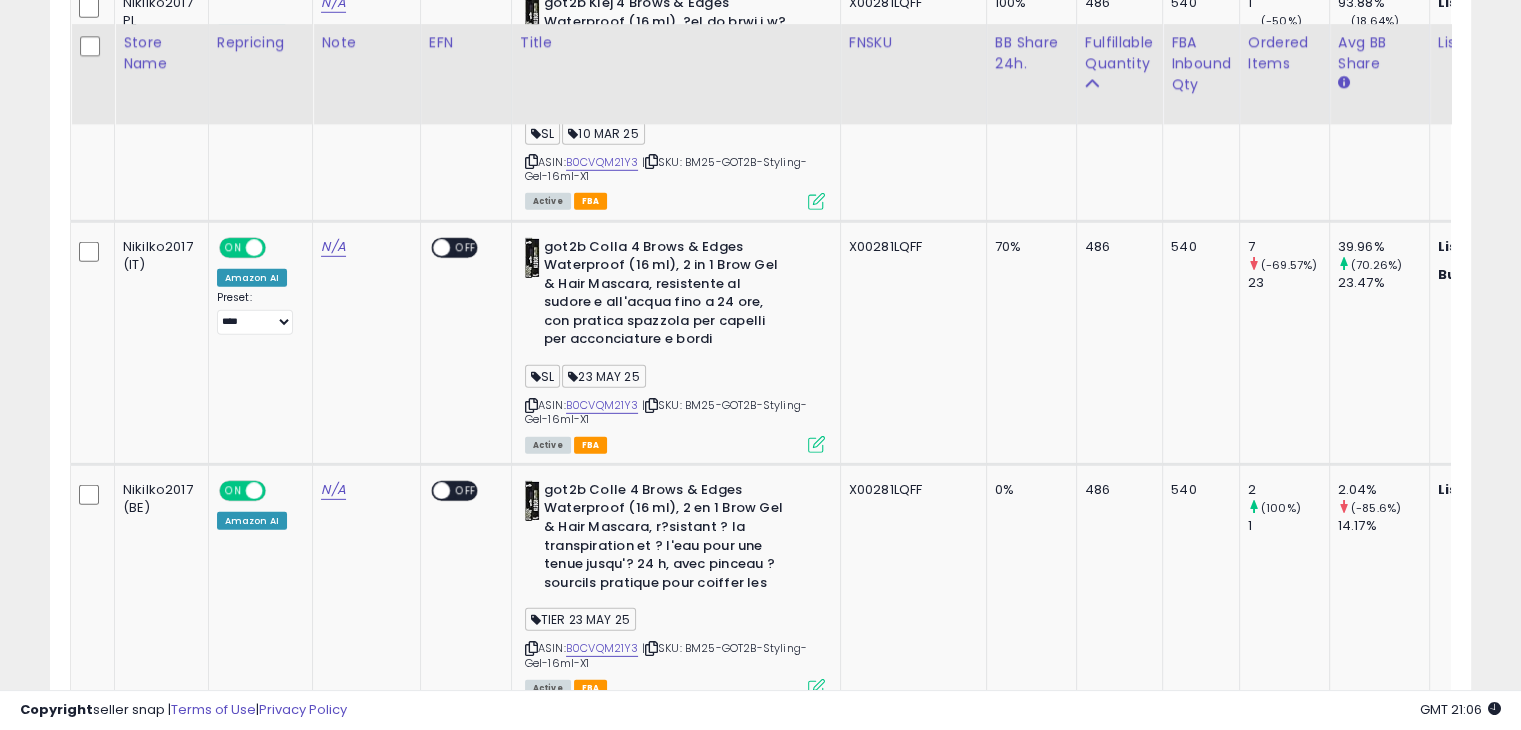 scroll, scrollTop: 6195, scrollLeft: 0, axis: vertical 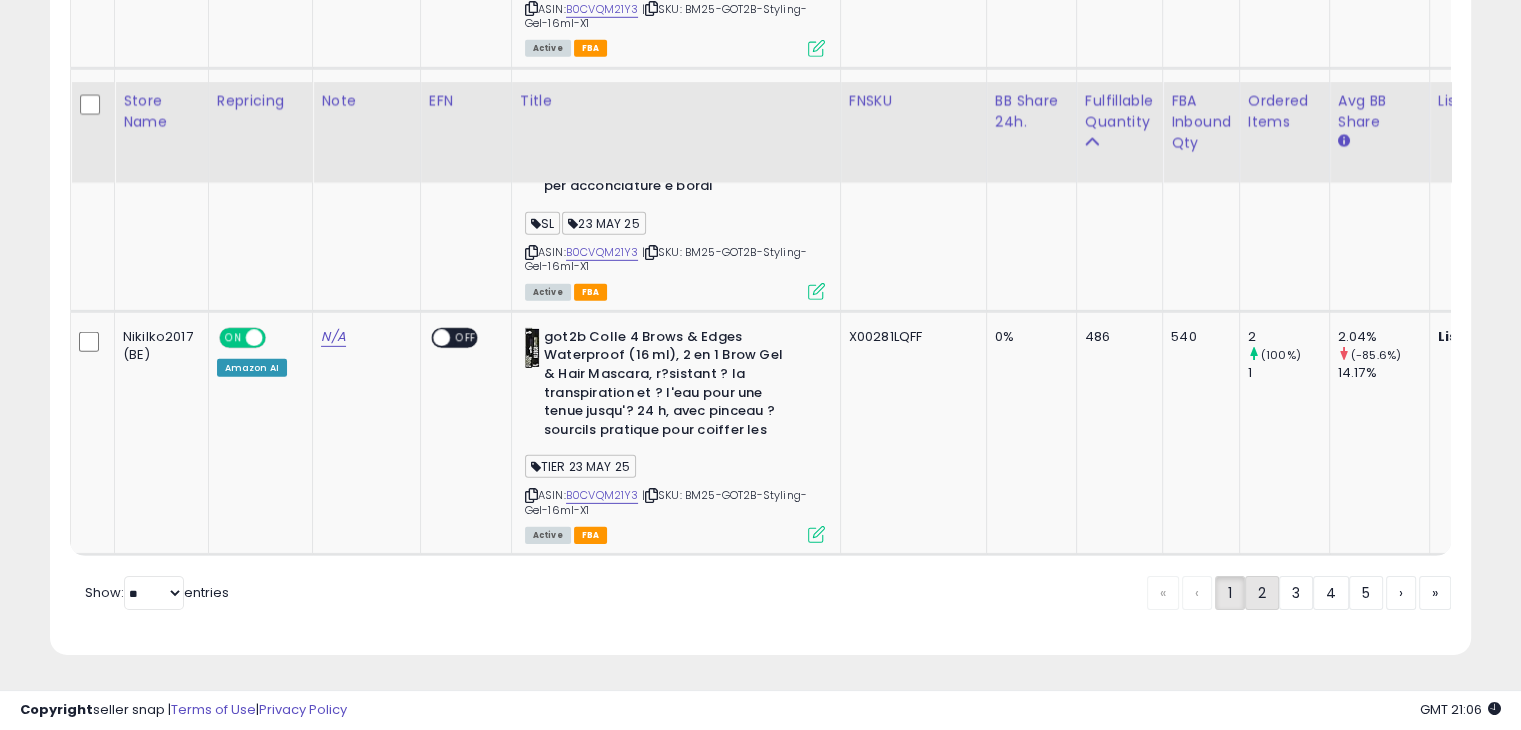 click on "2" 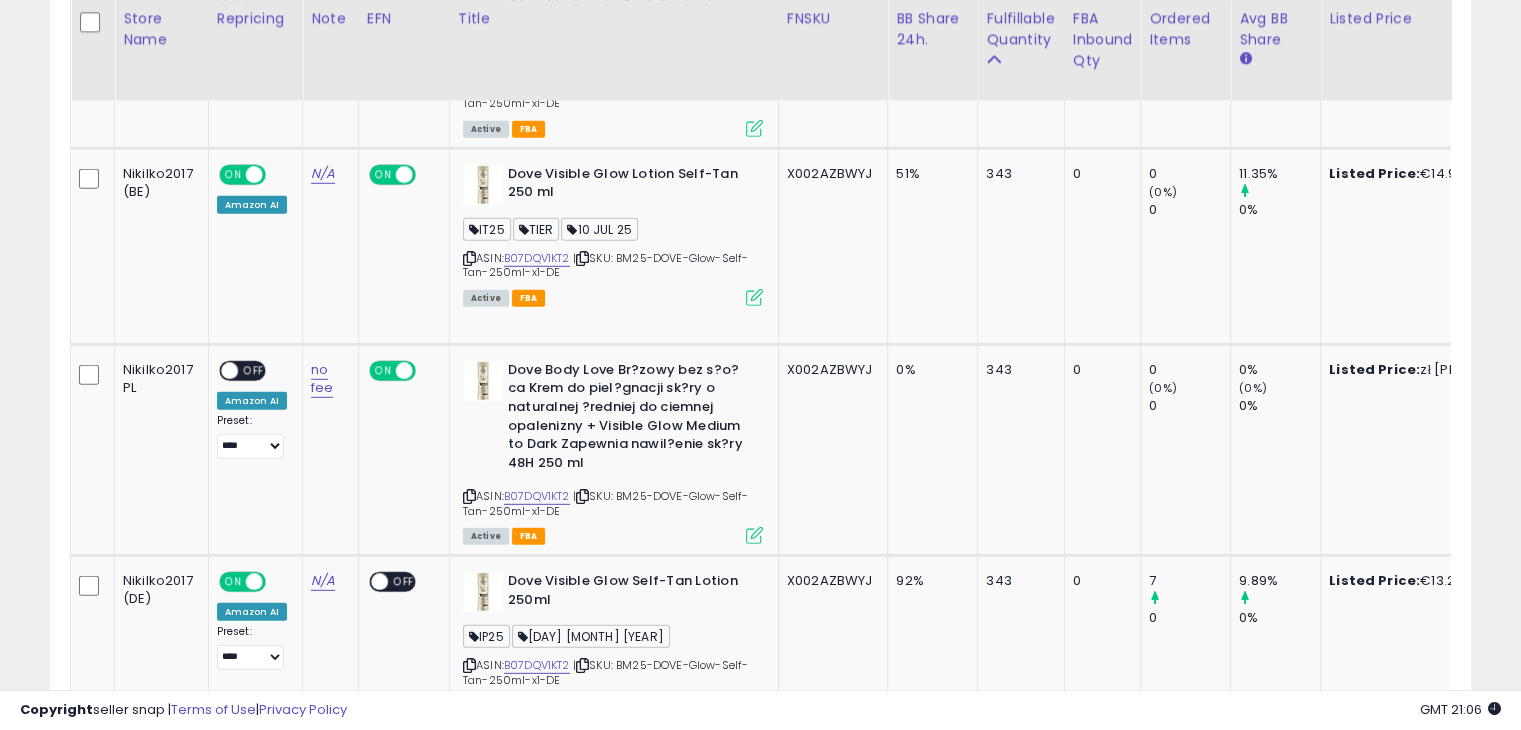 scroll, scrollTop: 5973, scrollLeft: 0, axis: vertical 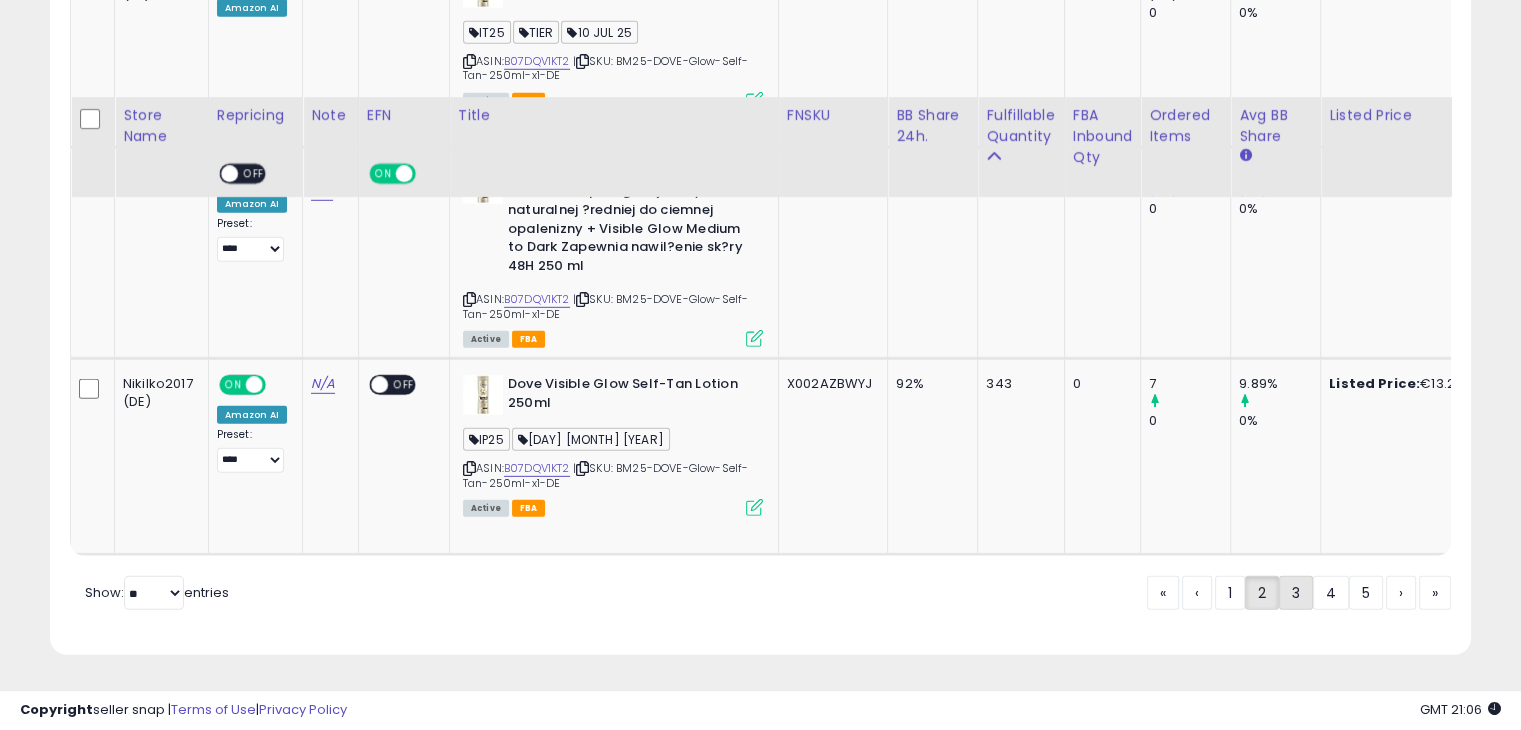 click on "3" 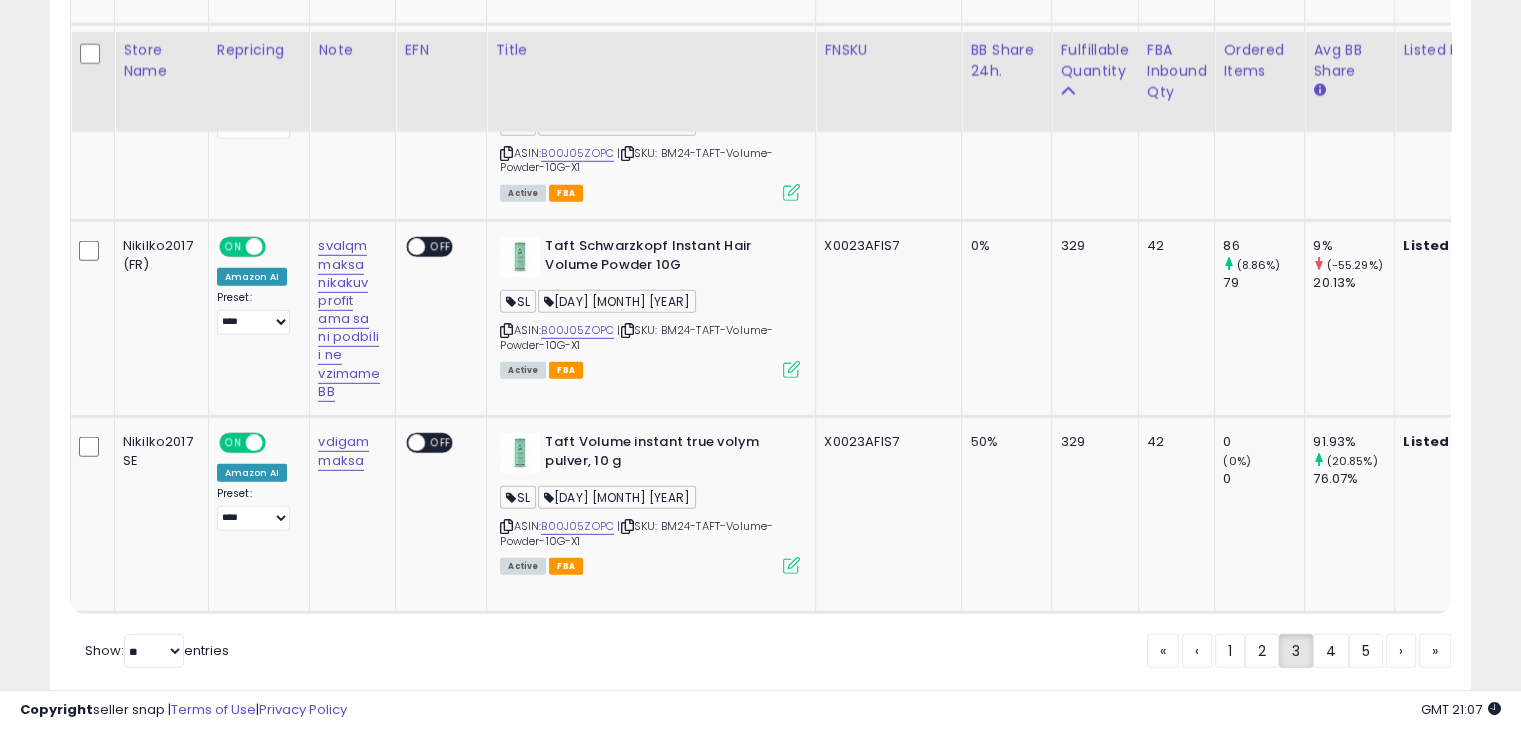 scroll, scrollTop: 5842, scrollLeft: 0, axis: vertical 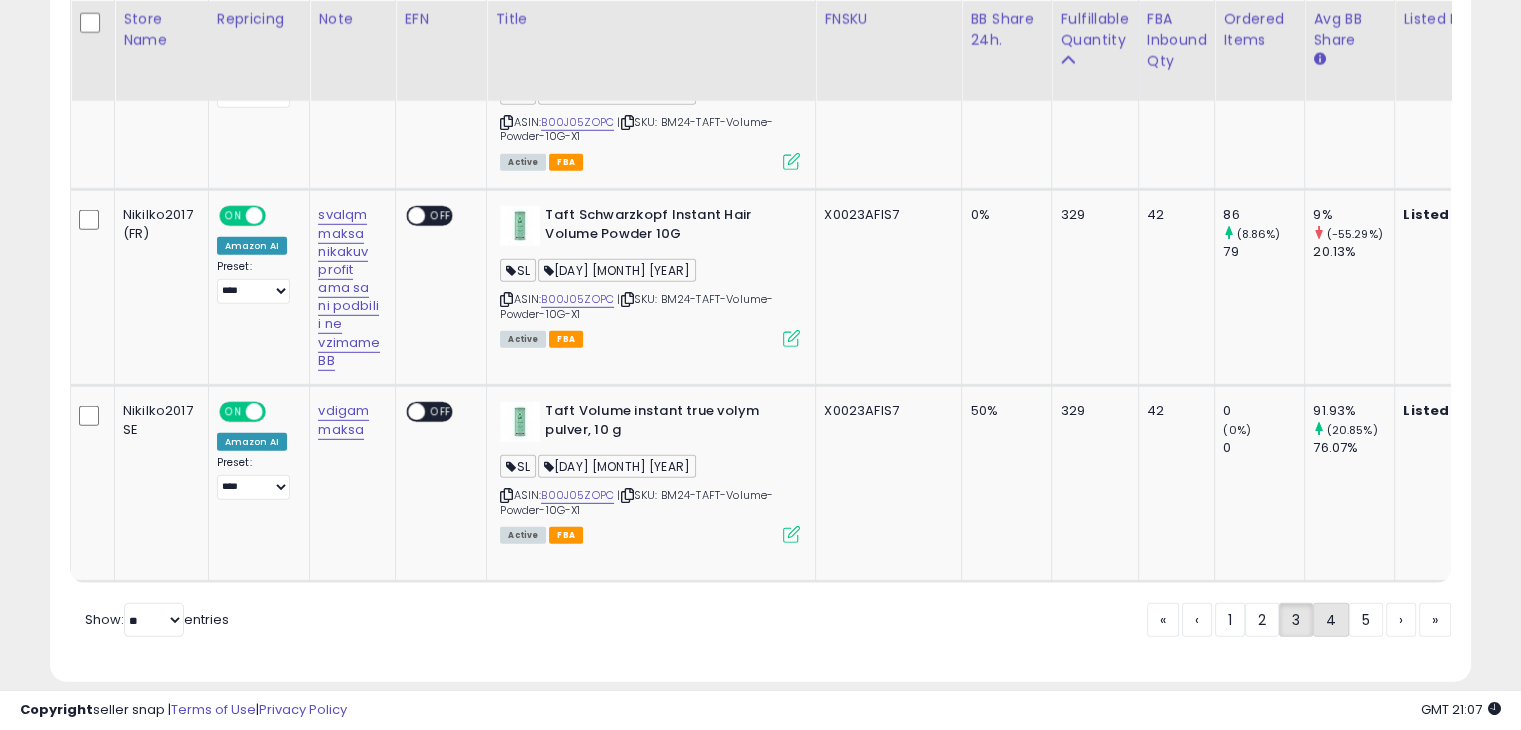 click on "4" 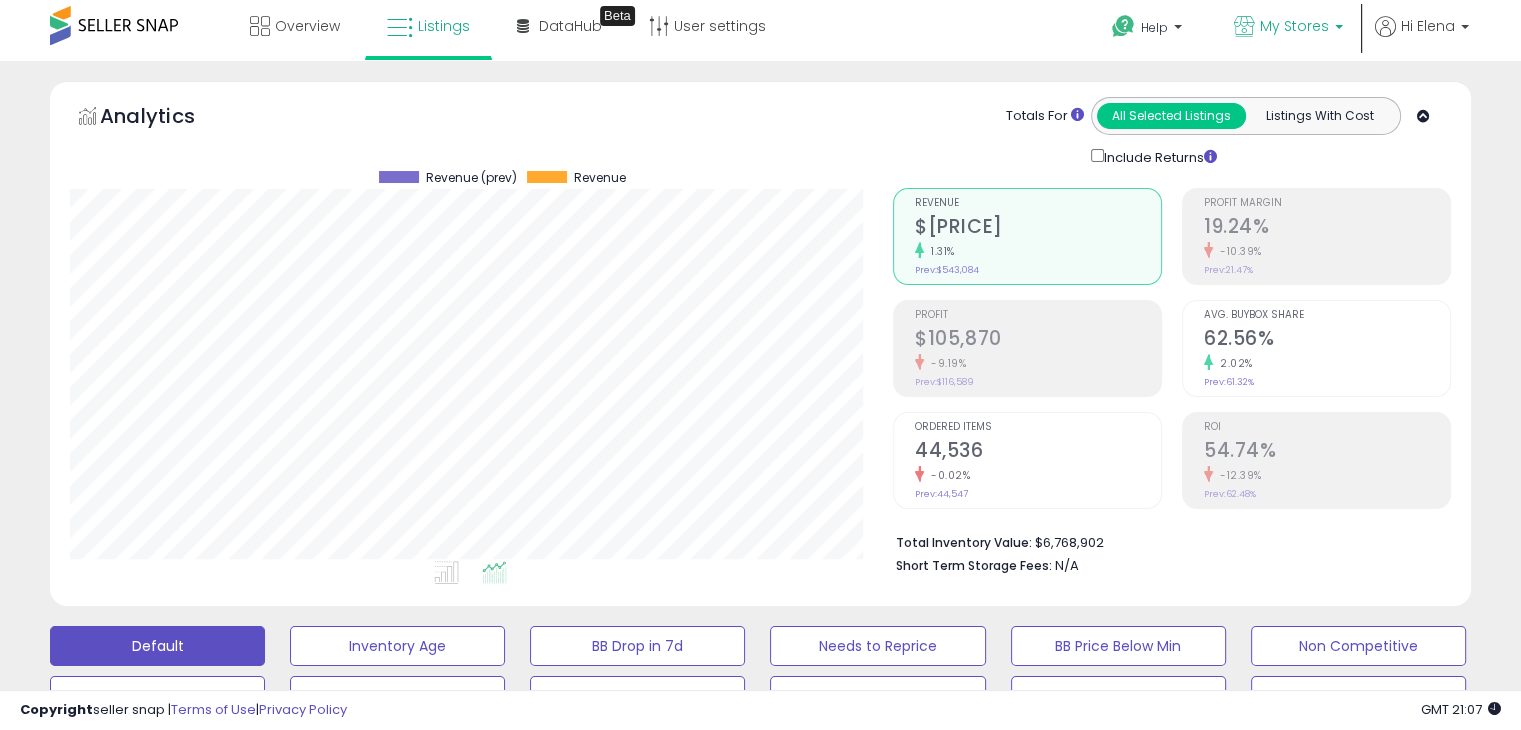 scroll, scrollTop: 0, scrollLeft: 0, axis: both 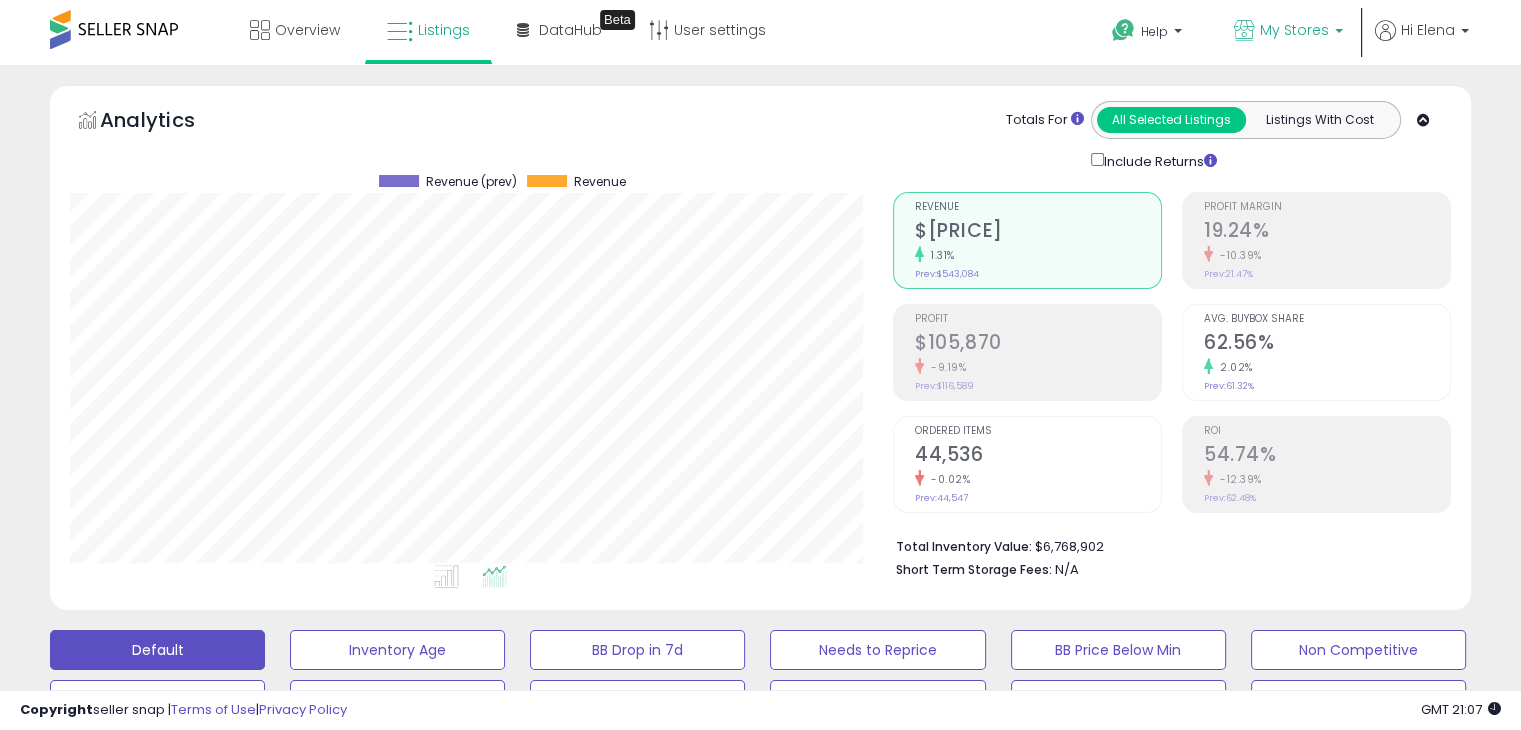 drag, startPoint x: 1304, startPoint y: 25, endPoint x: 1304, endPoint y: 41, distance: 16 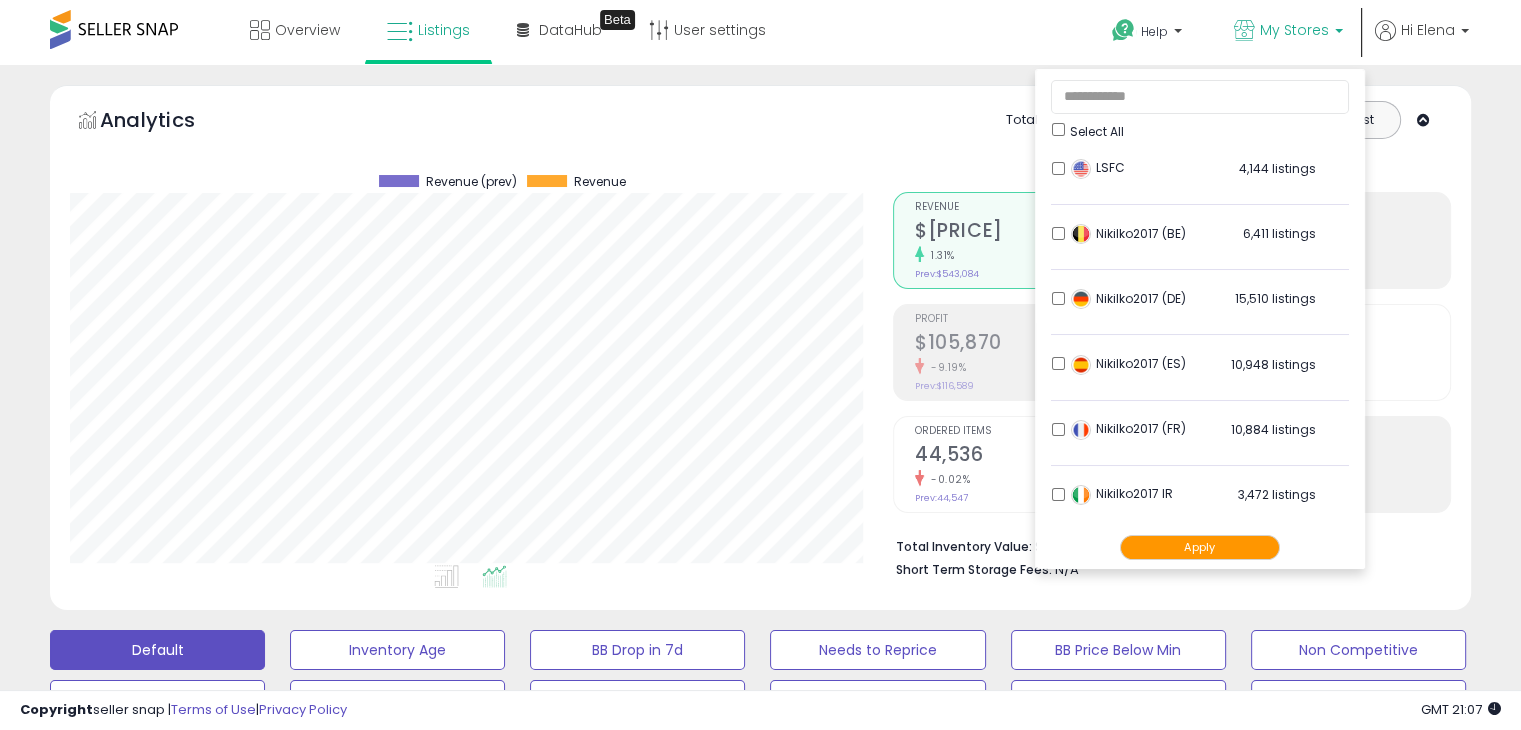 click on "Apply" at bounding box center [1200, 547] 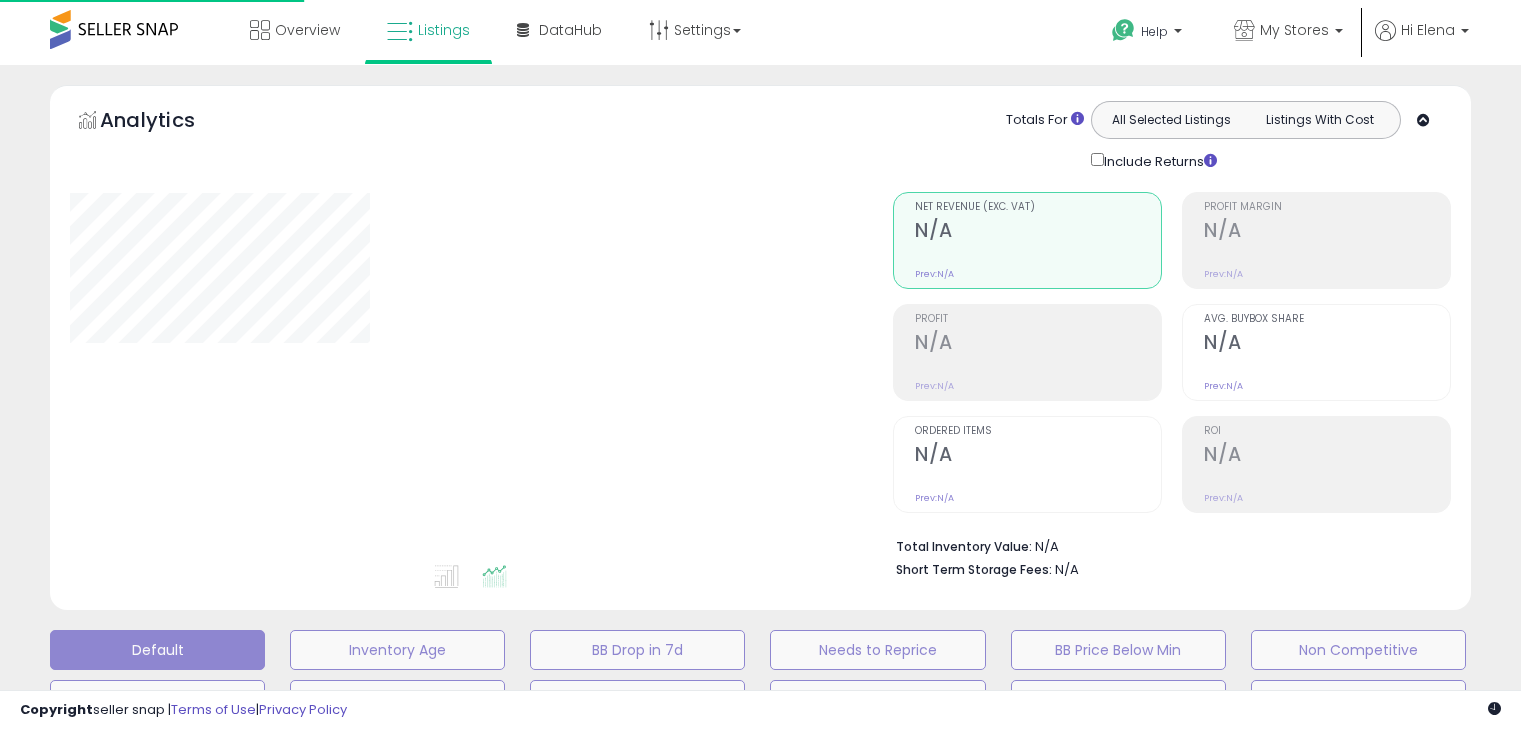 scroll, scrollTop: 0, scrollLeft: 0, axis: both 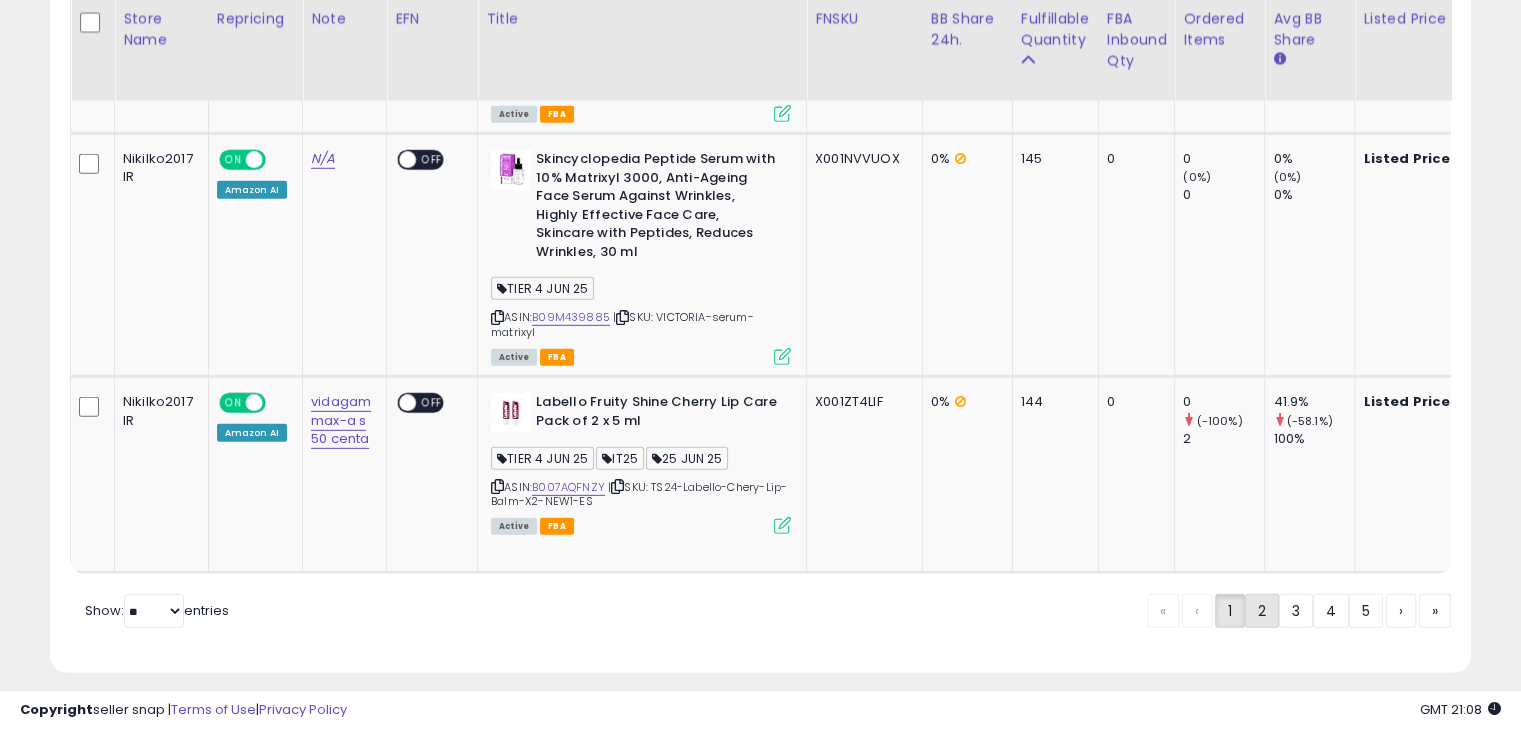 click on "2" 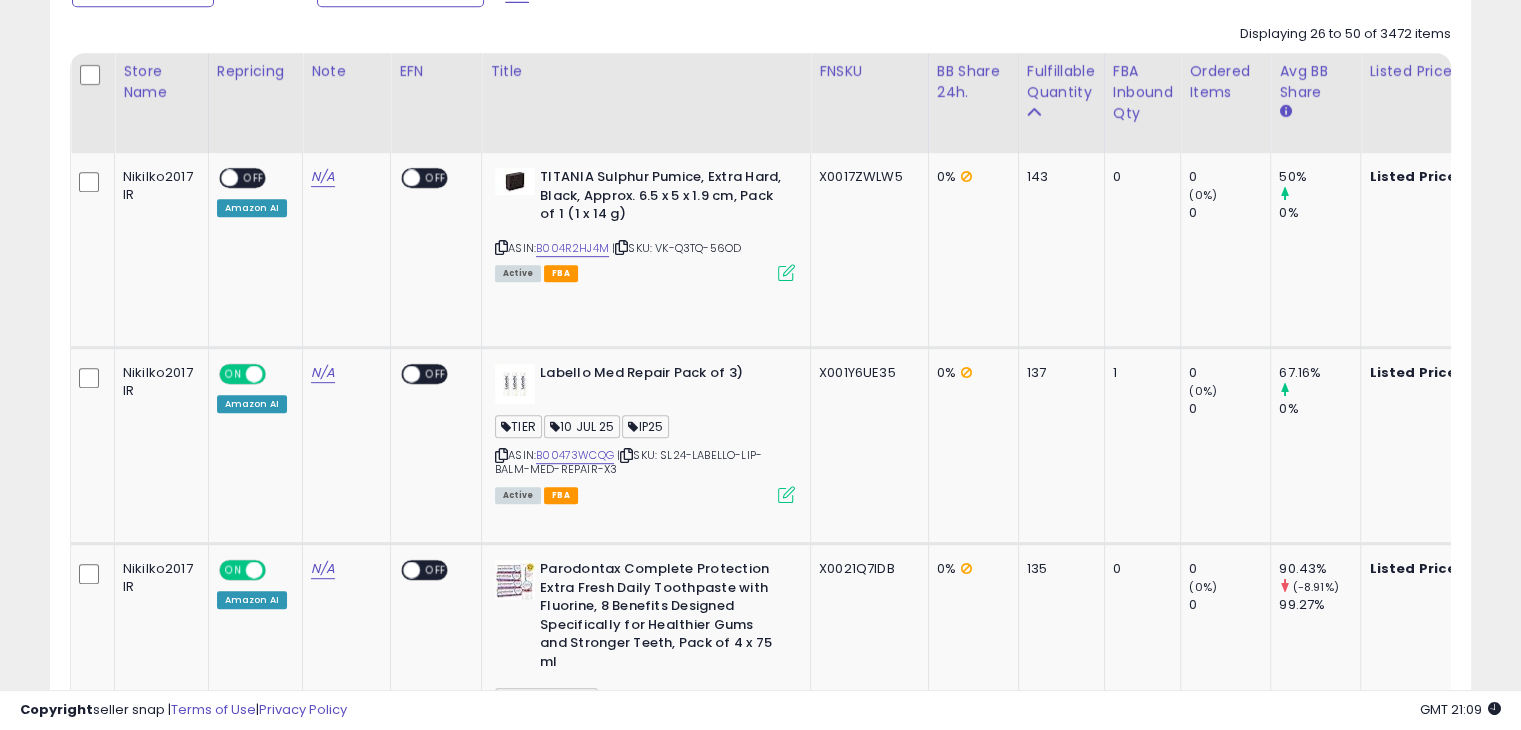 scroll, scrollTop: 0, scrollLeft: 0, axis: both 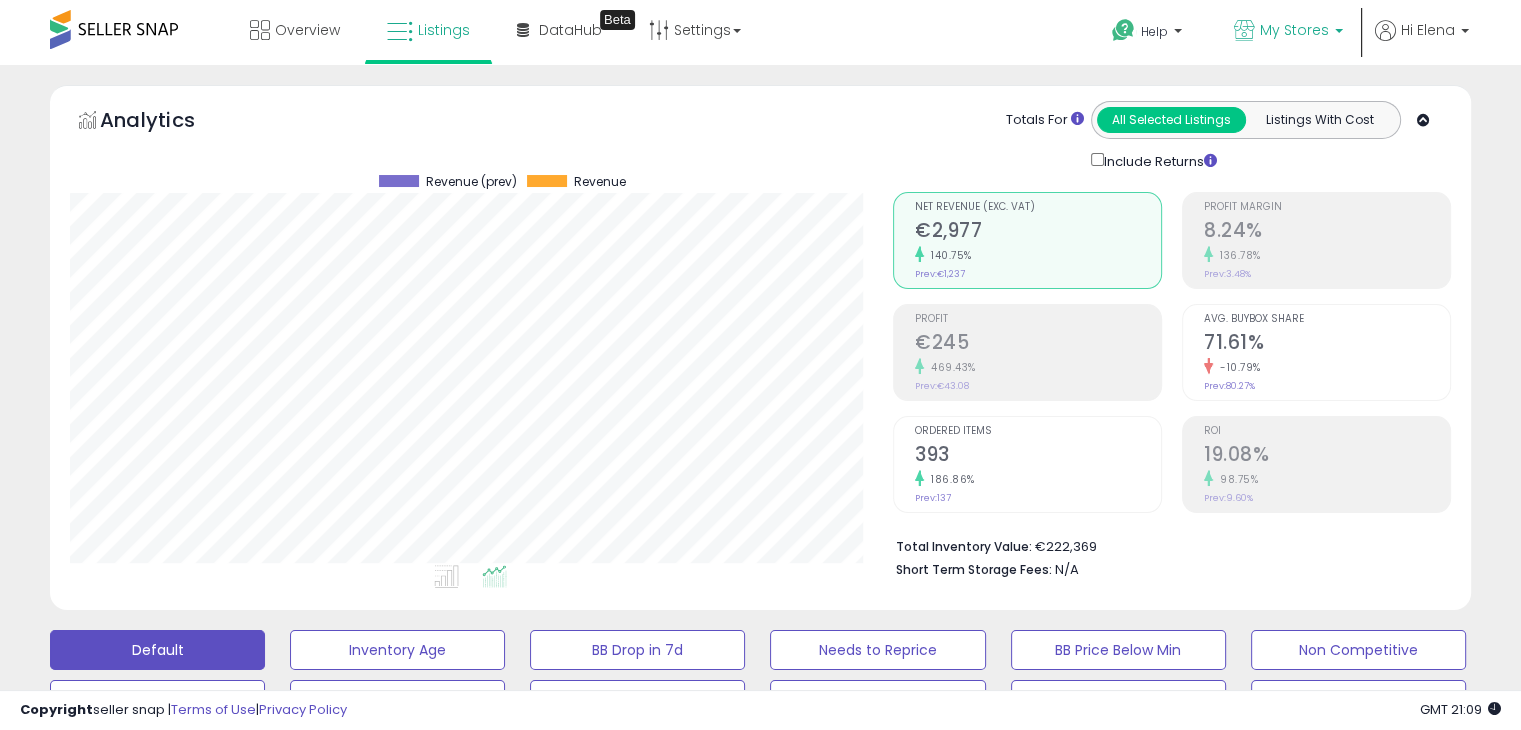 click on "My Stores" at bounding box center (1288, 32) 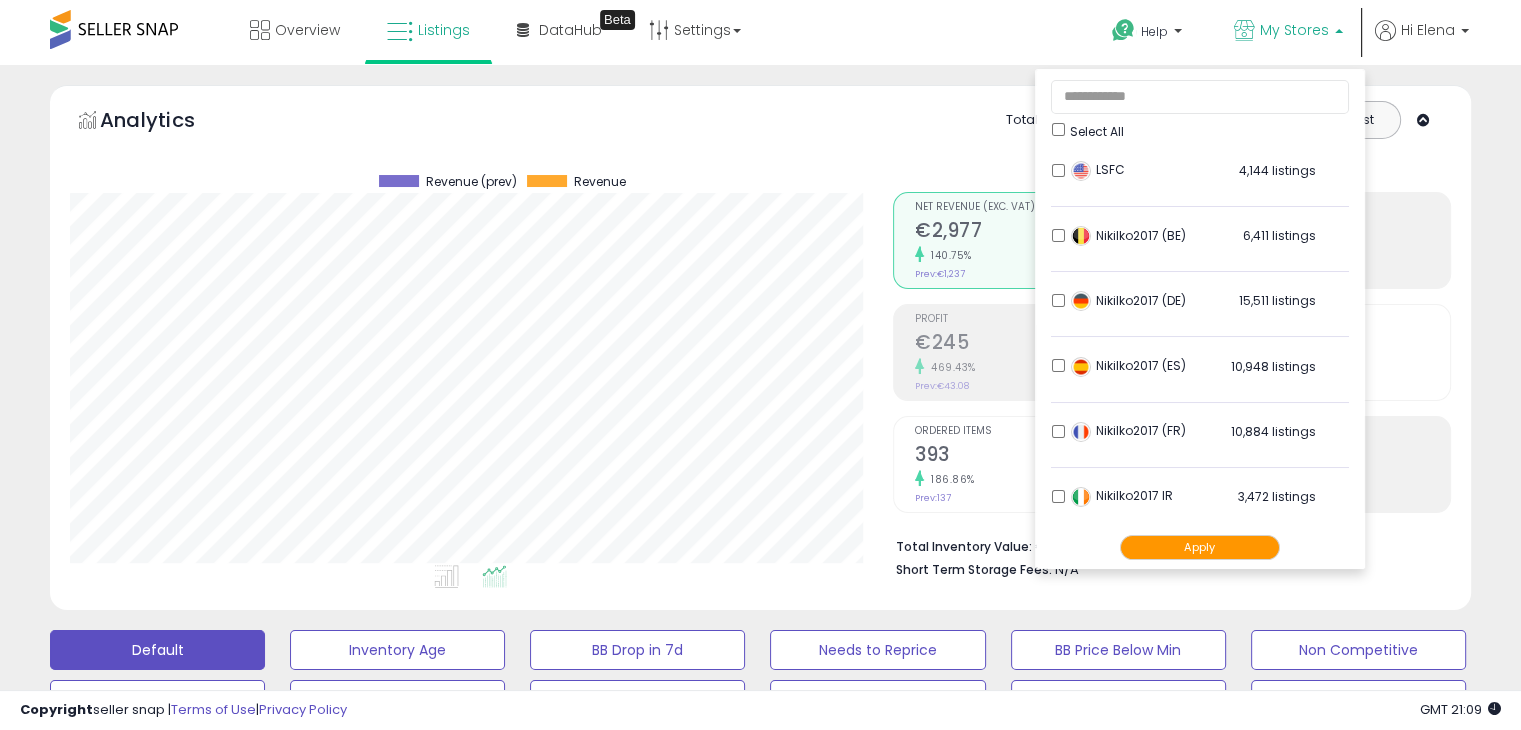 click on "Select All" at bounding box center (1097, 131) 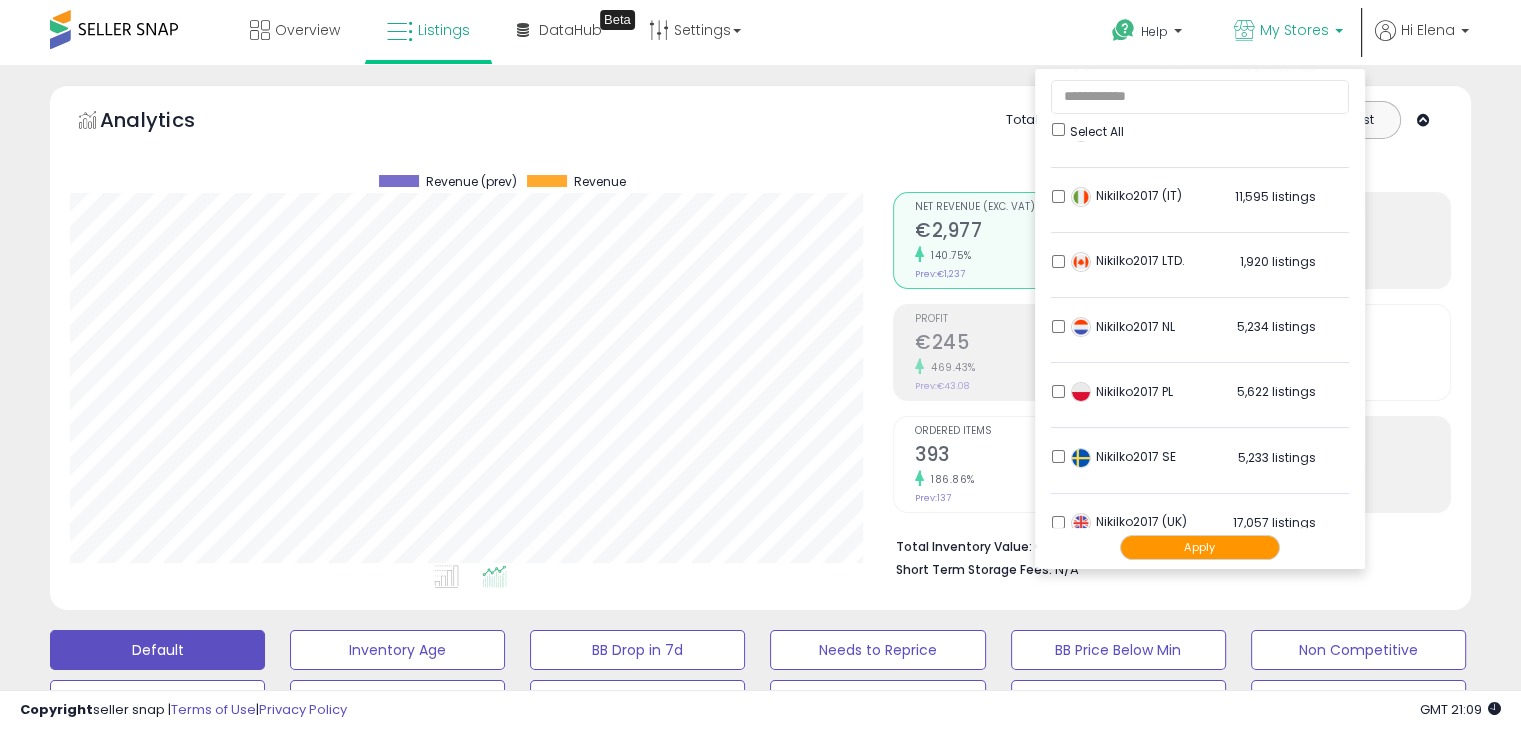 scroll, scrollTop: 395, scrollLeft: 0, axis: vertical 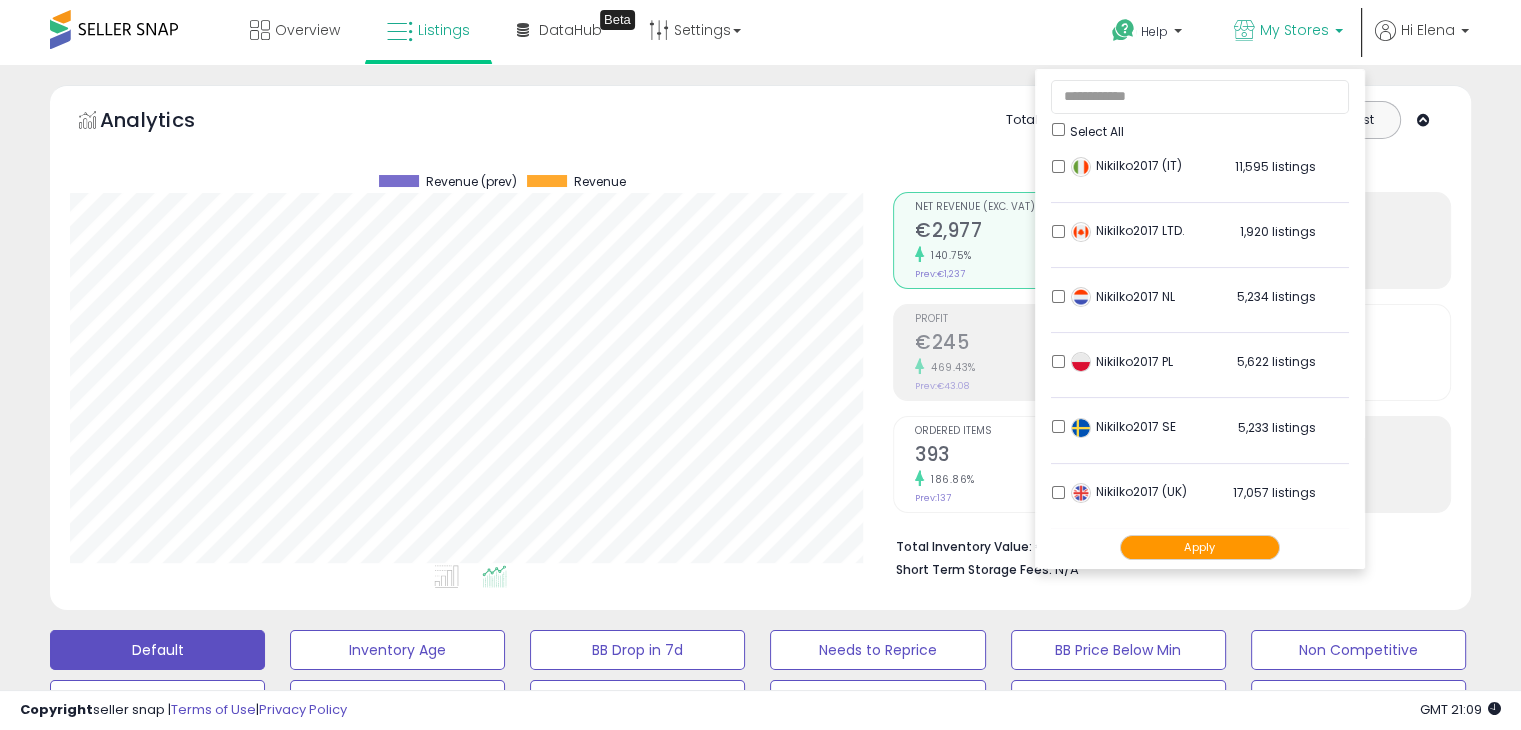 click on "Apply" at bounding box center (1200, 547) 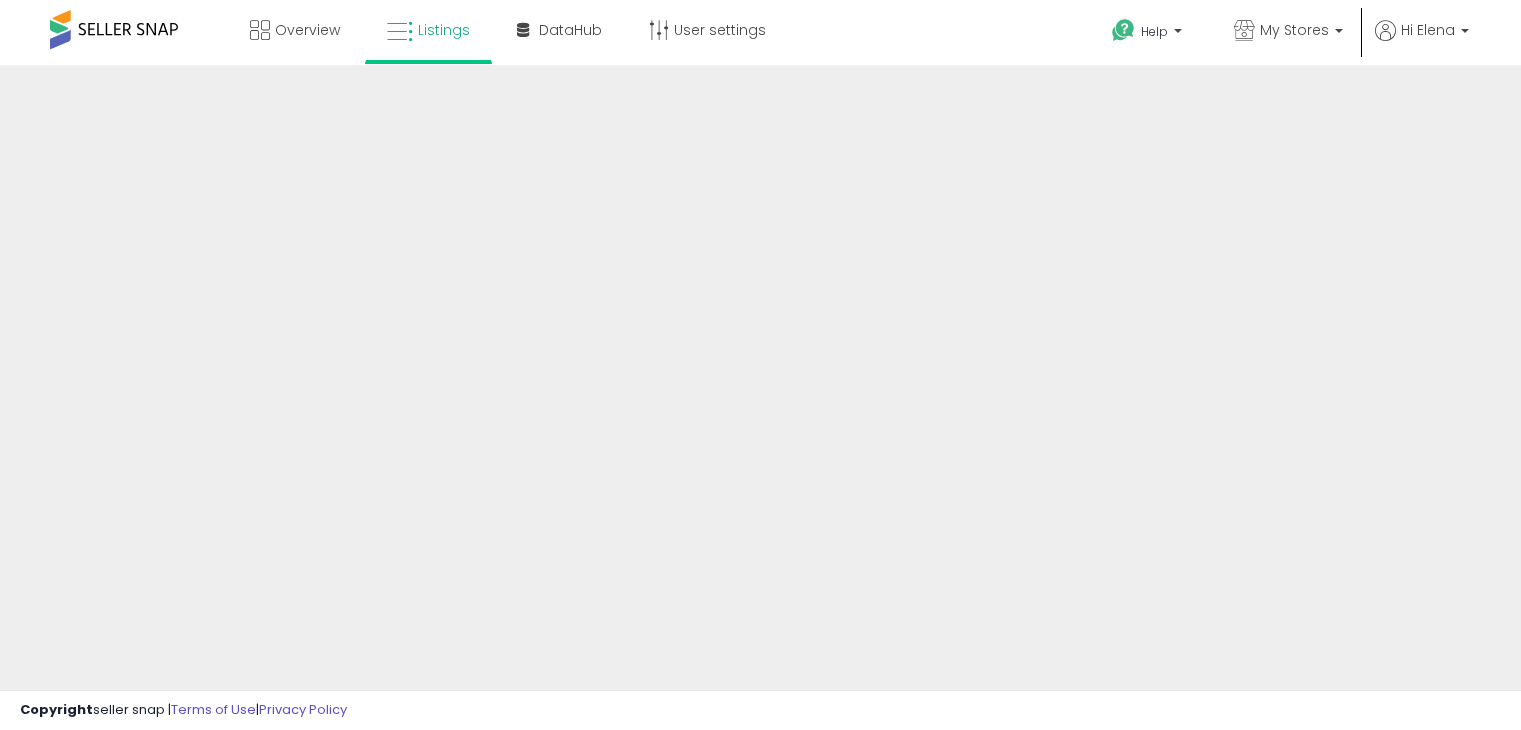 scroll, scrollTop: 0, scrollLeft: 0, axis: both 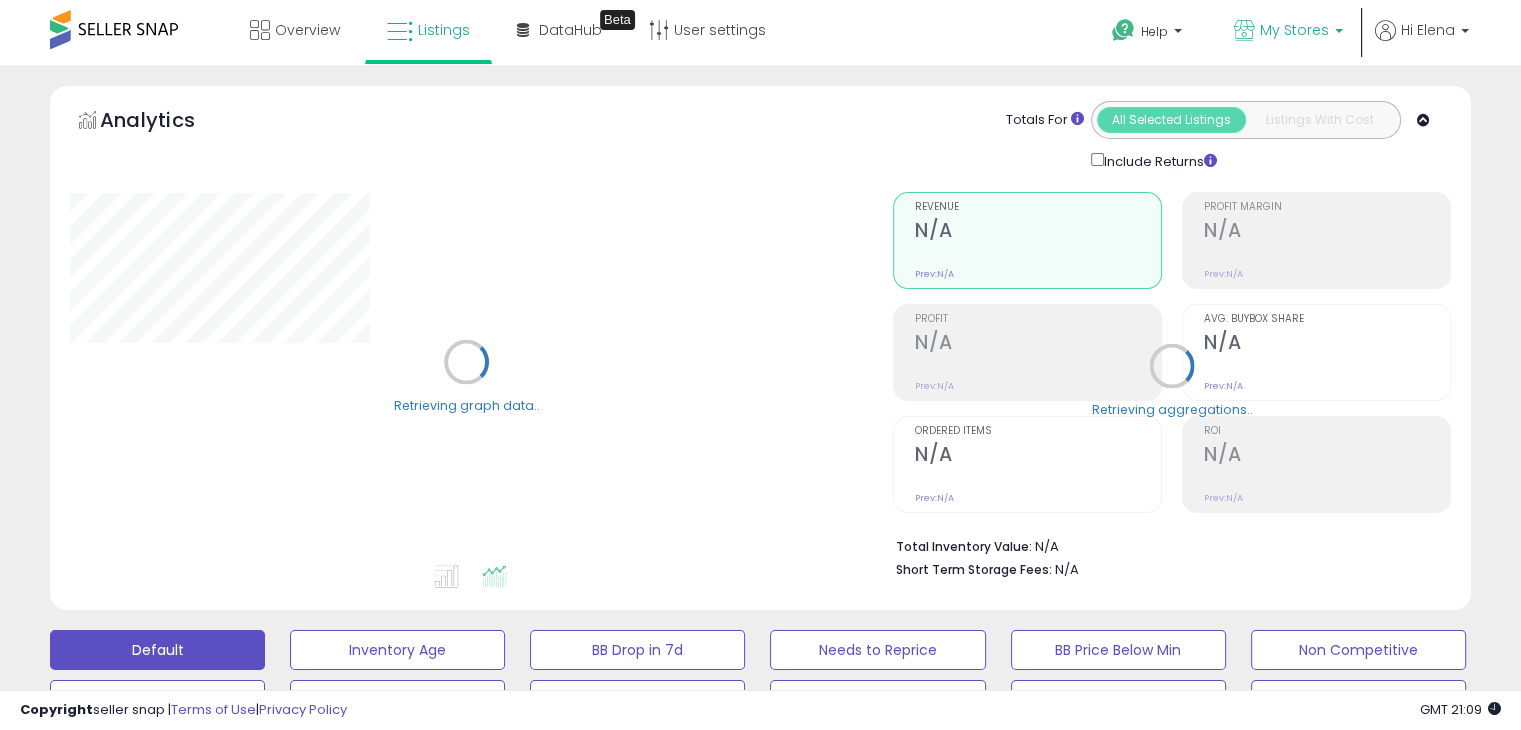 click on "My Stores" at bounding box center (1288, 32) 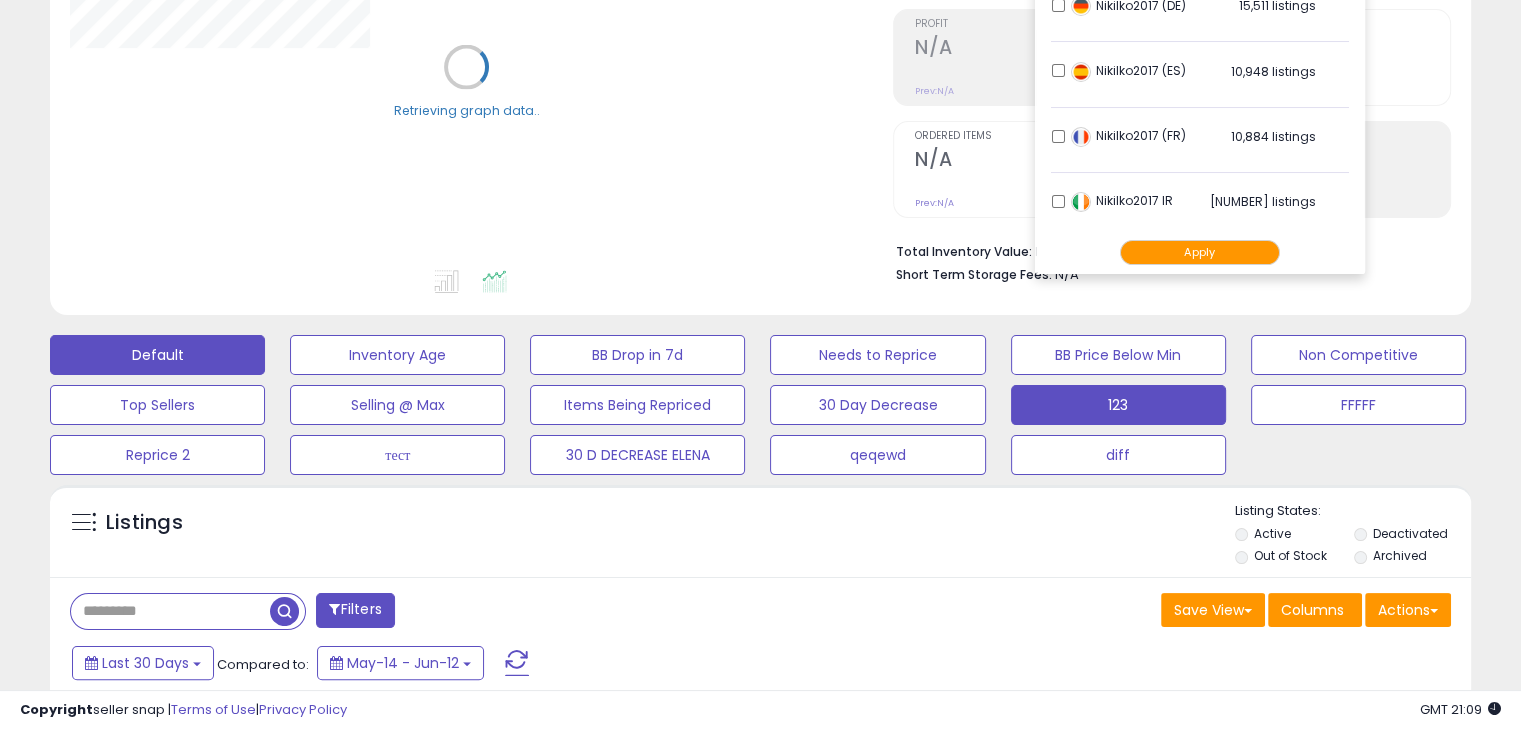 scroll, scrollTop: 300, scrollLeft: 0, axis: vertical 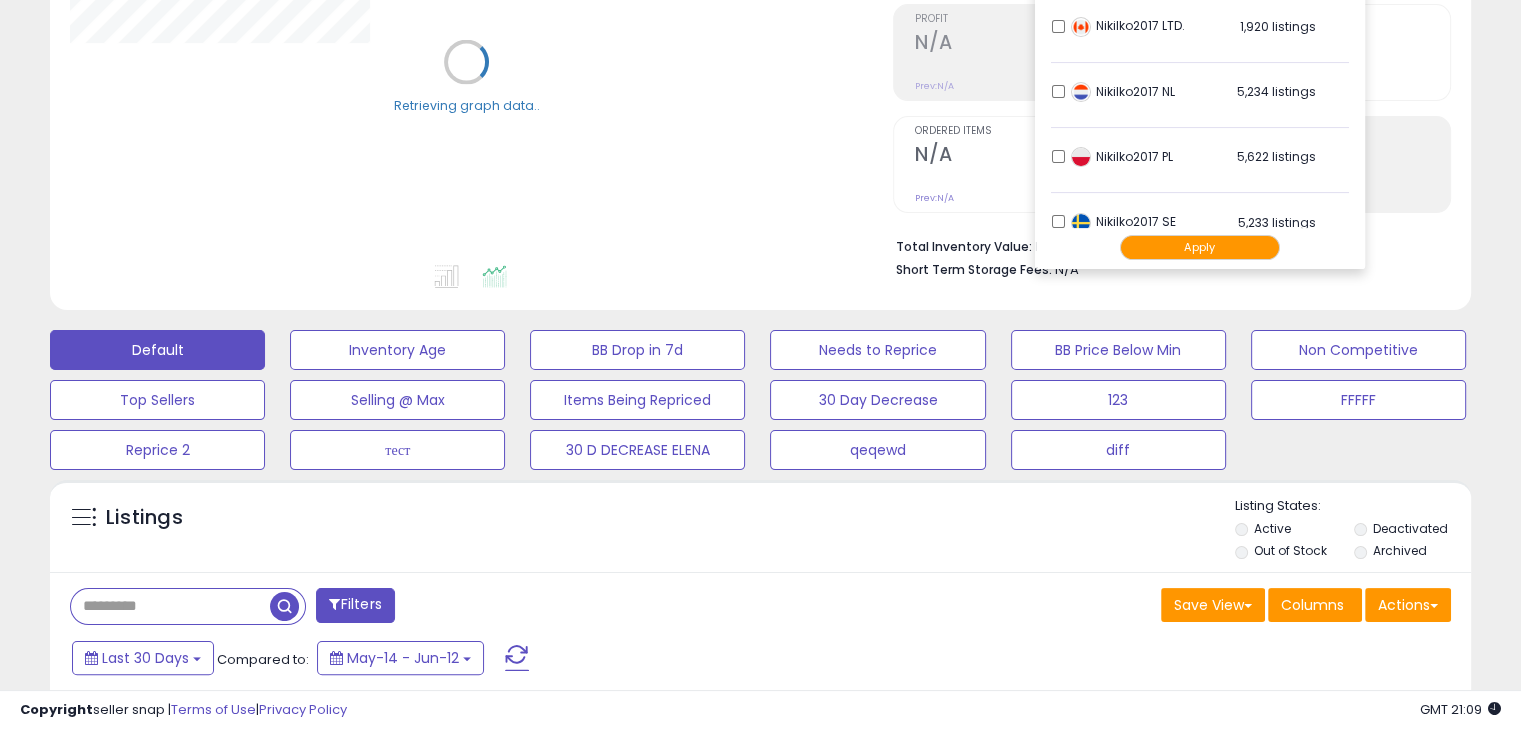 click on "Apply" at bounding box center [1200, 247] 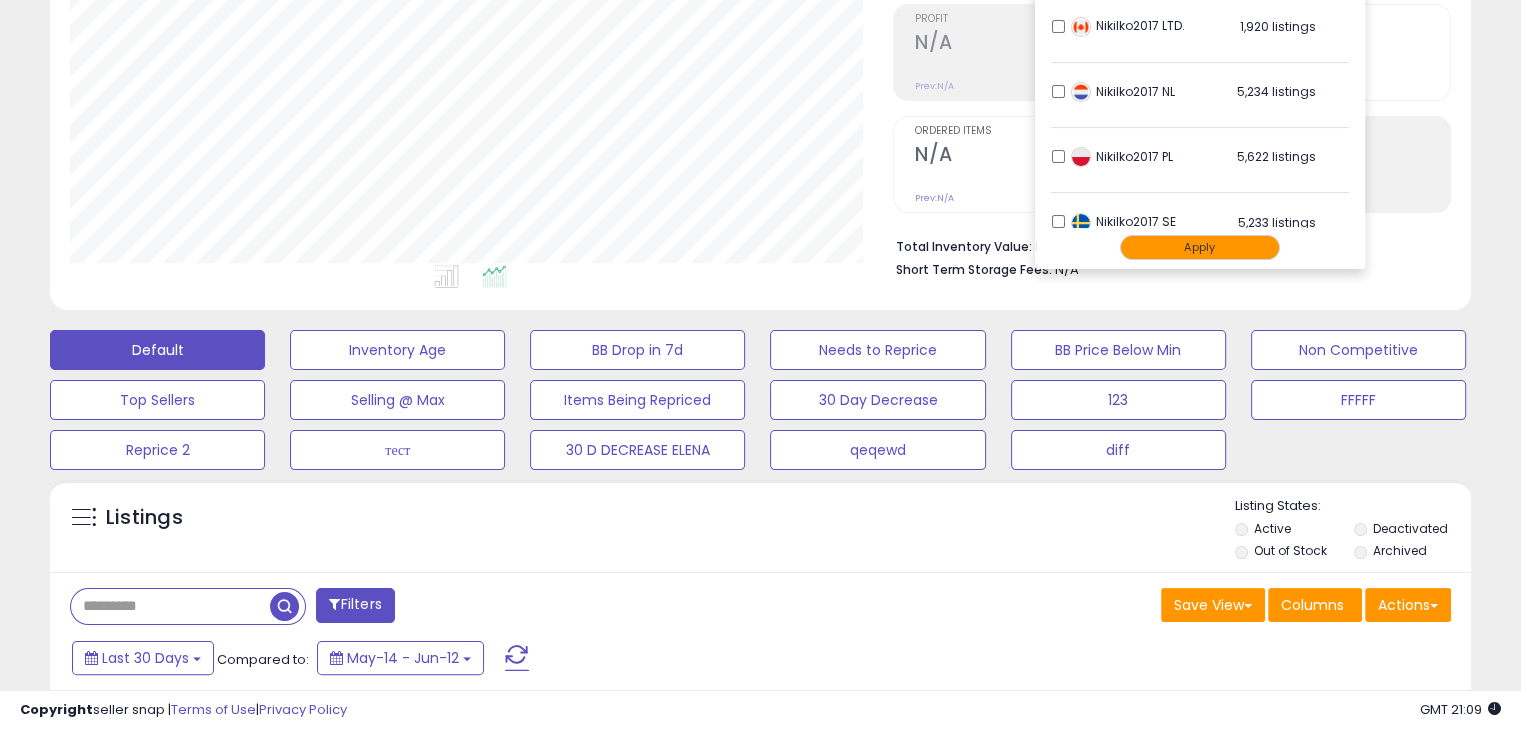 scroll, scrollTop: 999589, scrollLeft: 999176, axis: both 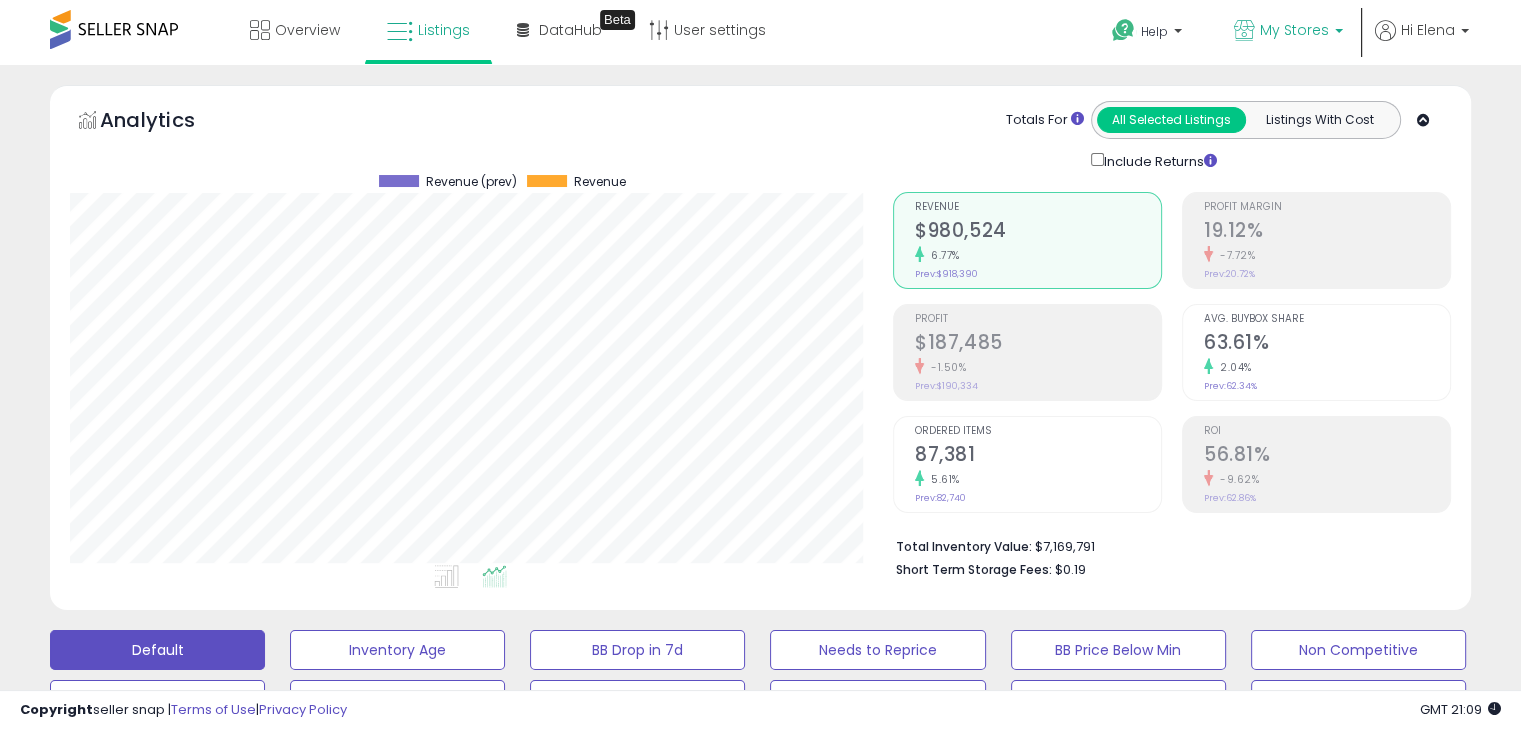 click on "My Stores" at bounding box center [1294, 30] 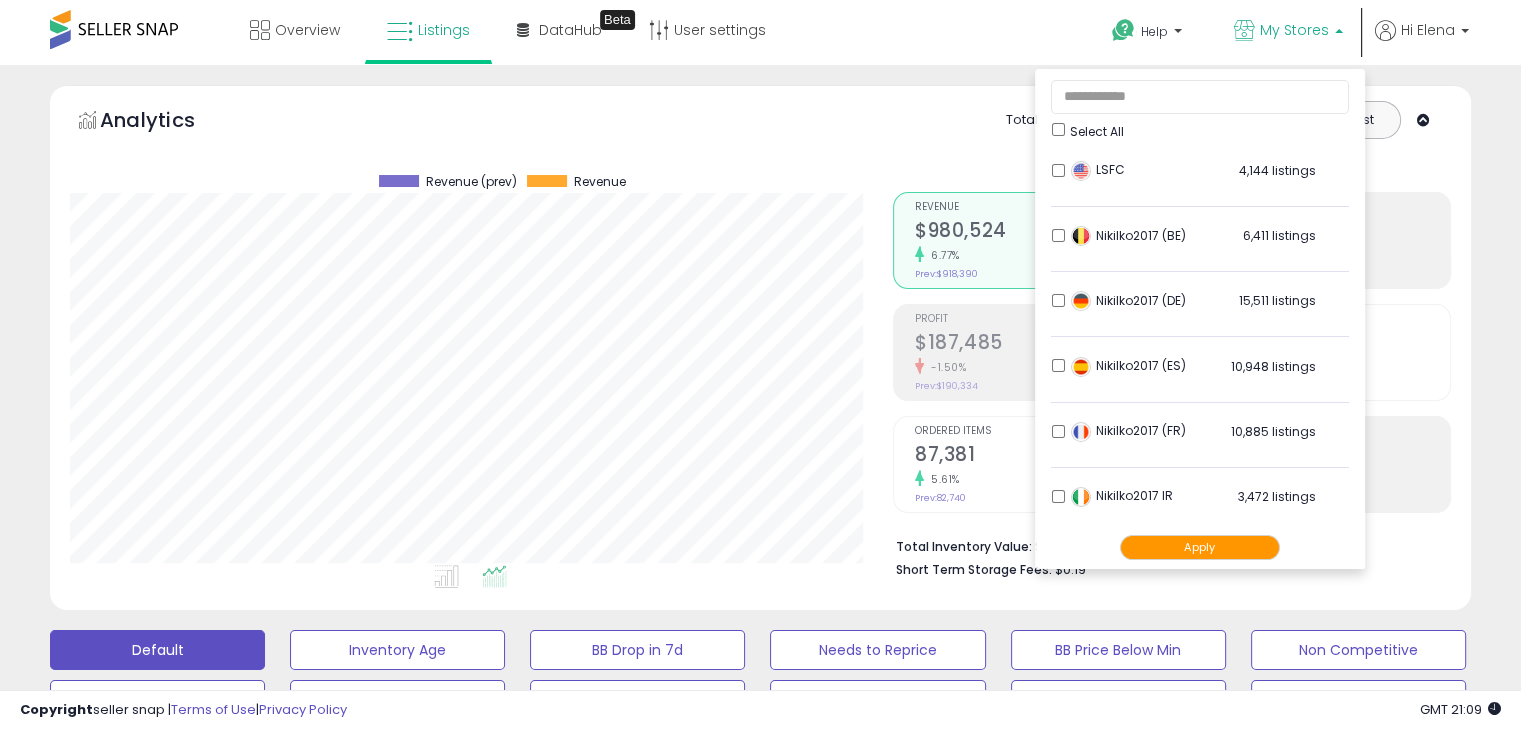 scroll, scrollTop: 395, scrollLeft: 0, axis: vertical 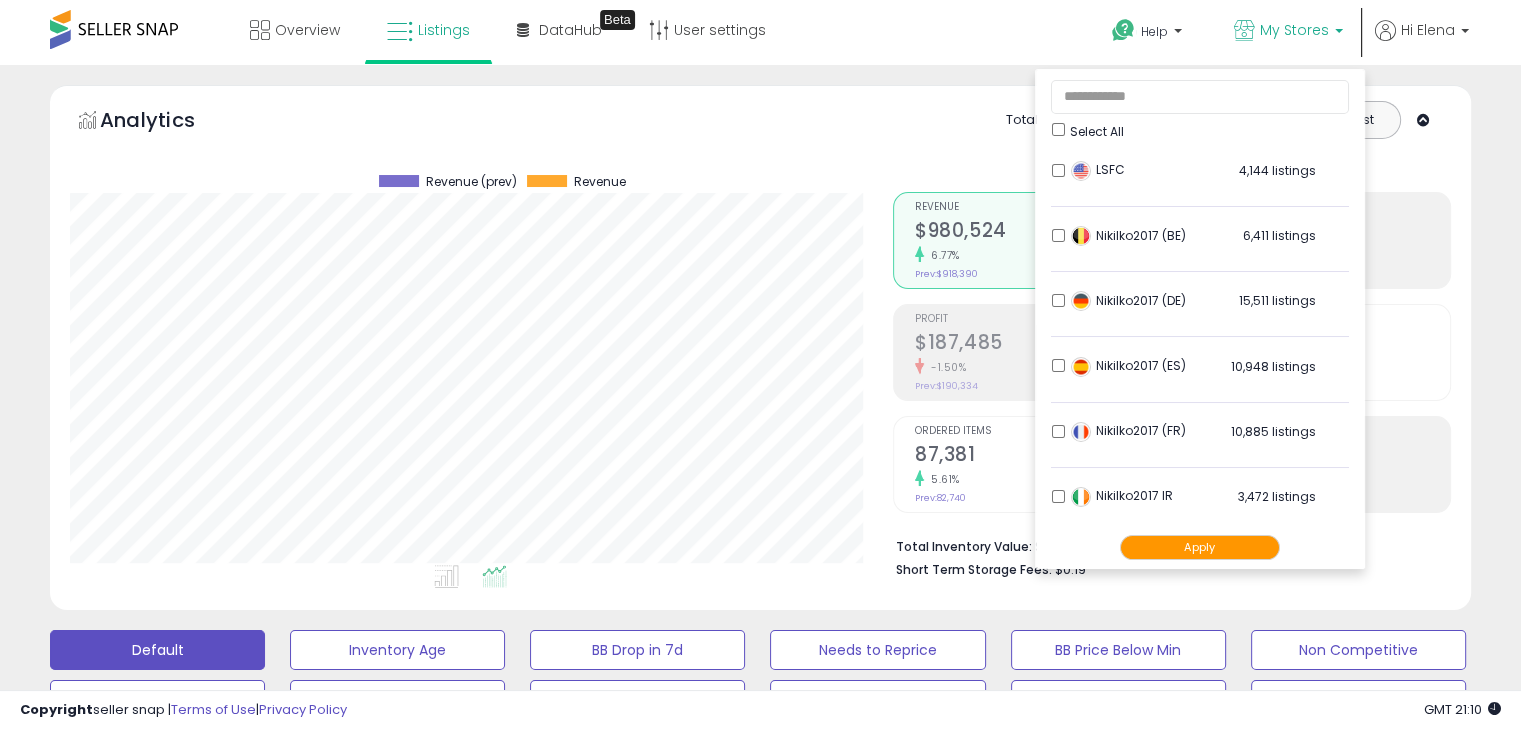 click on "Apply" at bounding box center [1200, 548] 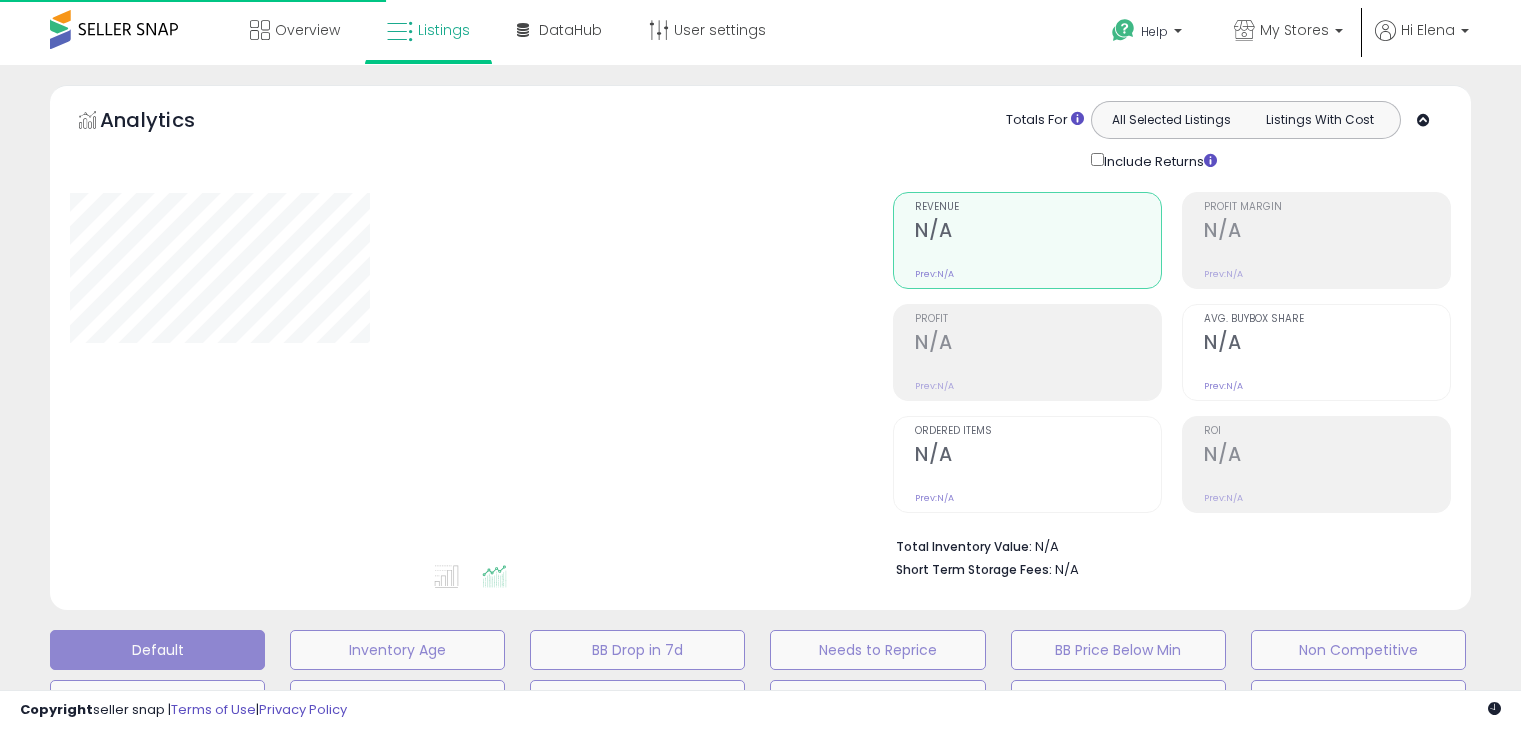 scroll, scrollTop: 0, scrollLeft: 0, axis: both 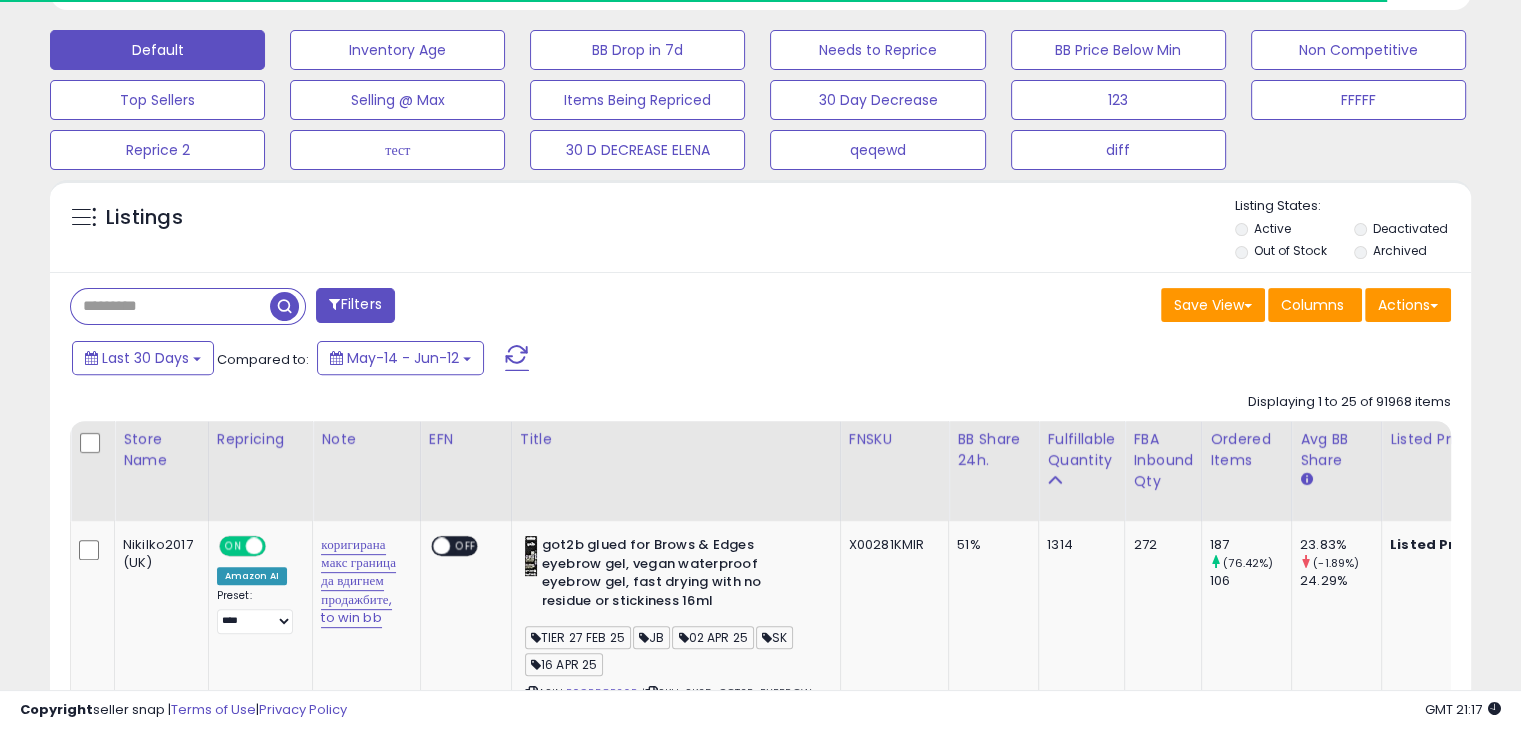 click at bounding box center [170, 306] 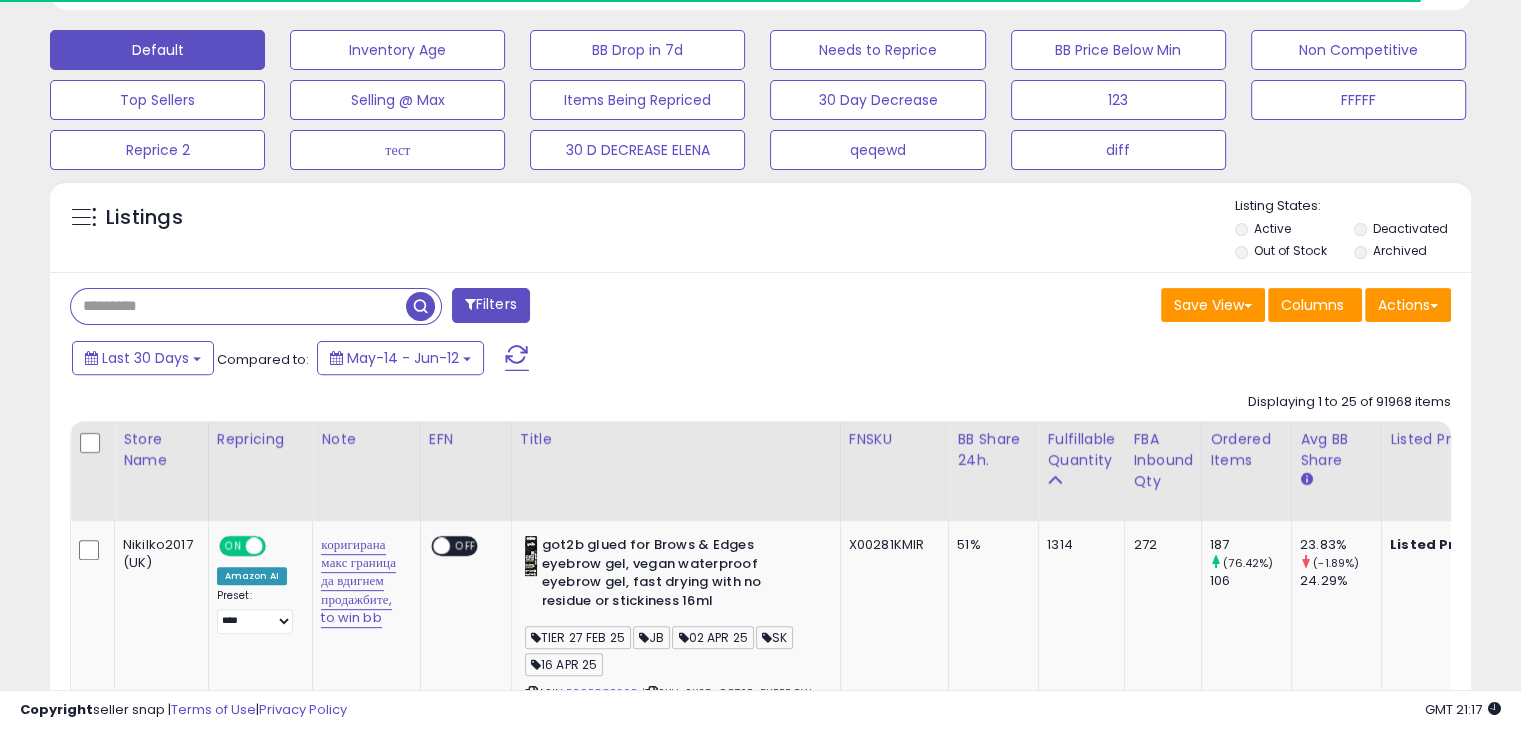 paste on "**********" 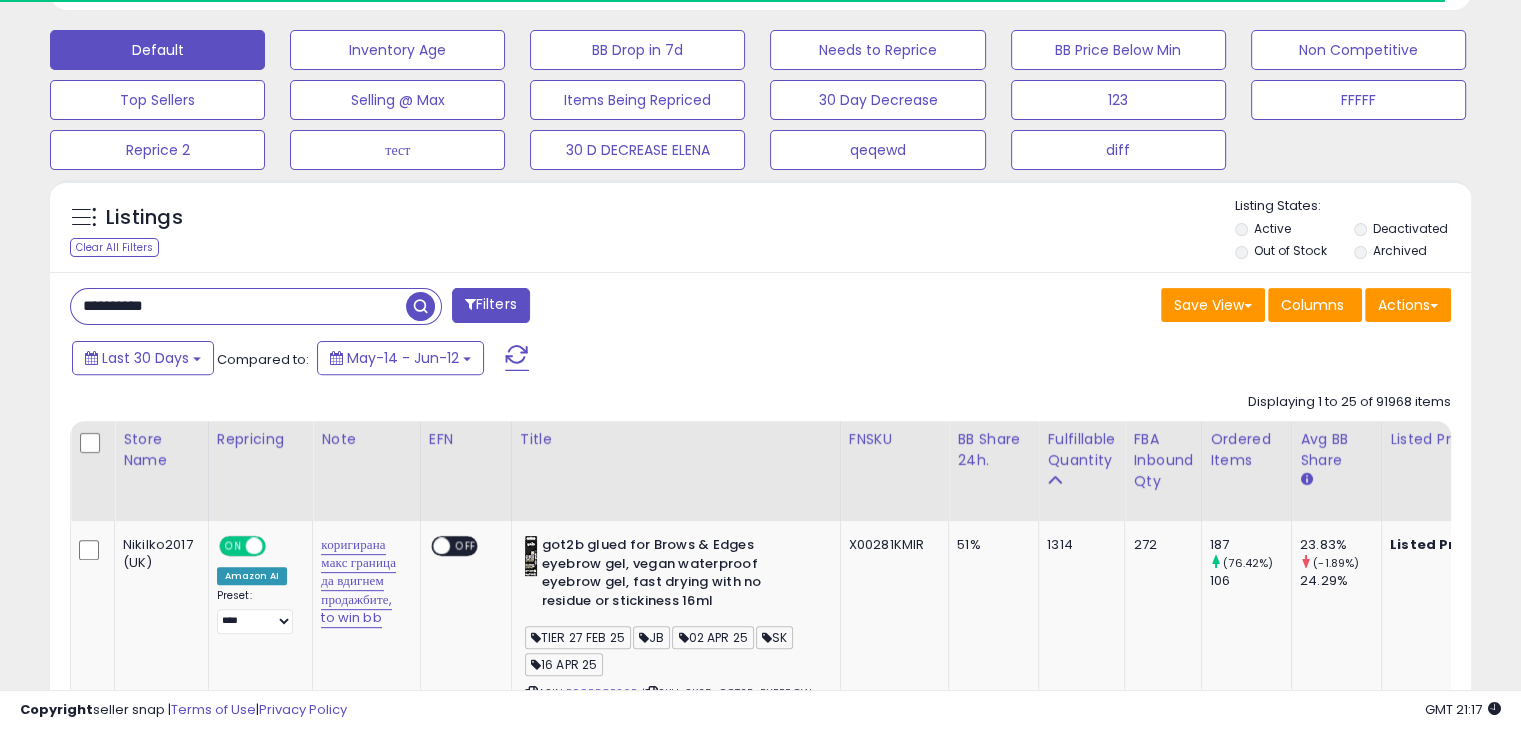 type on "**********" 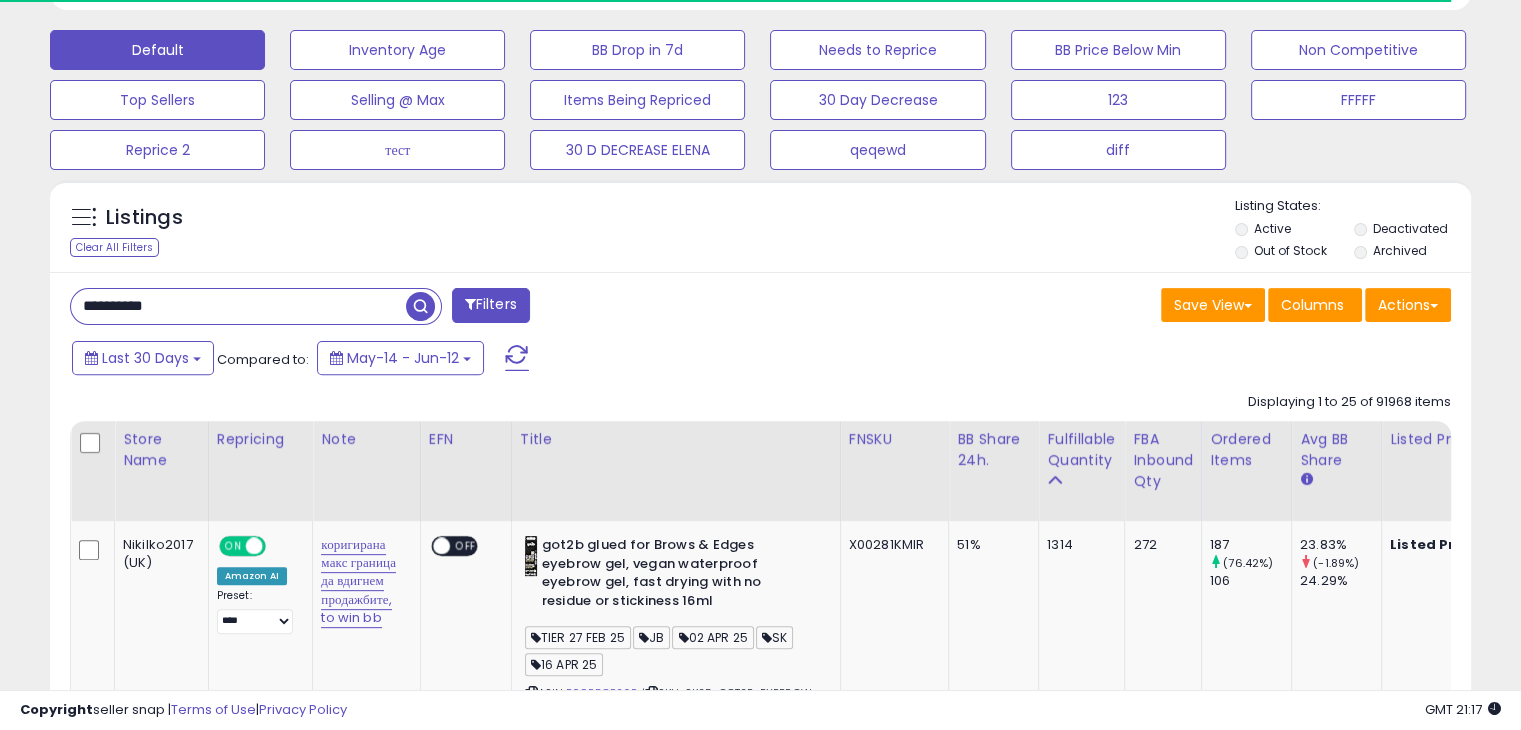 click at bounding box center (420, 306) 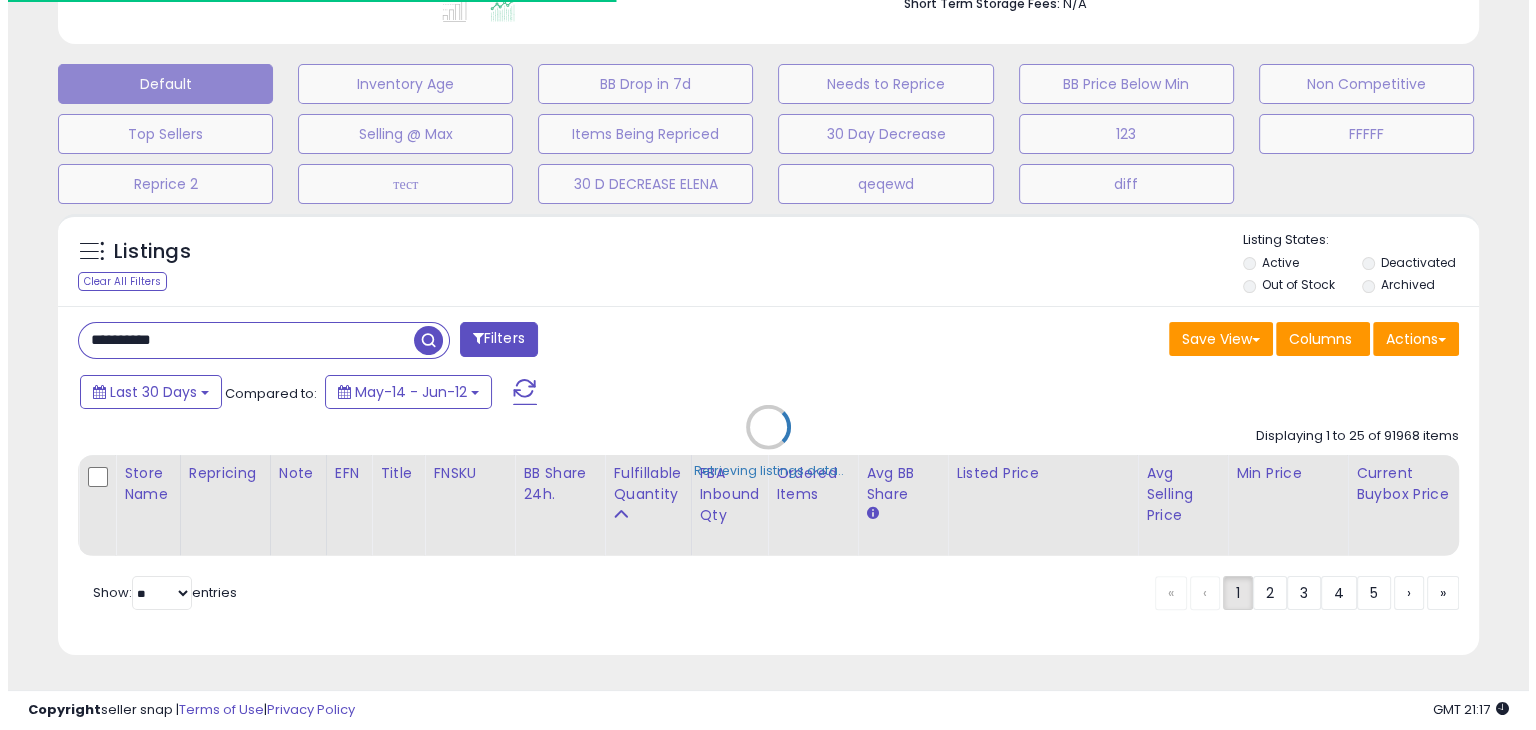 scroll, scrollTop: 580, scrollLeft: 0, axis: vertical 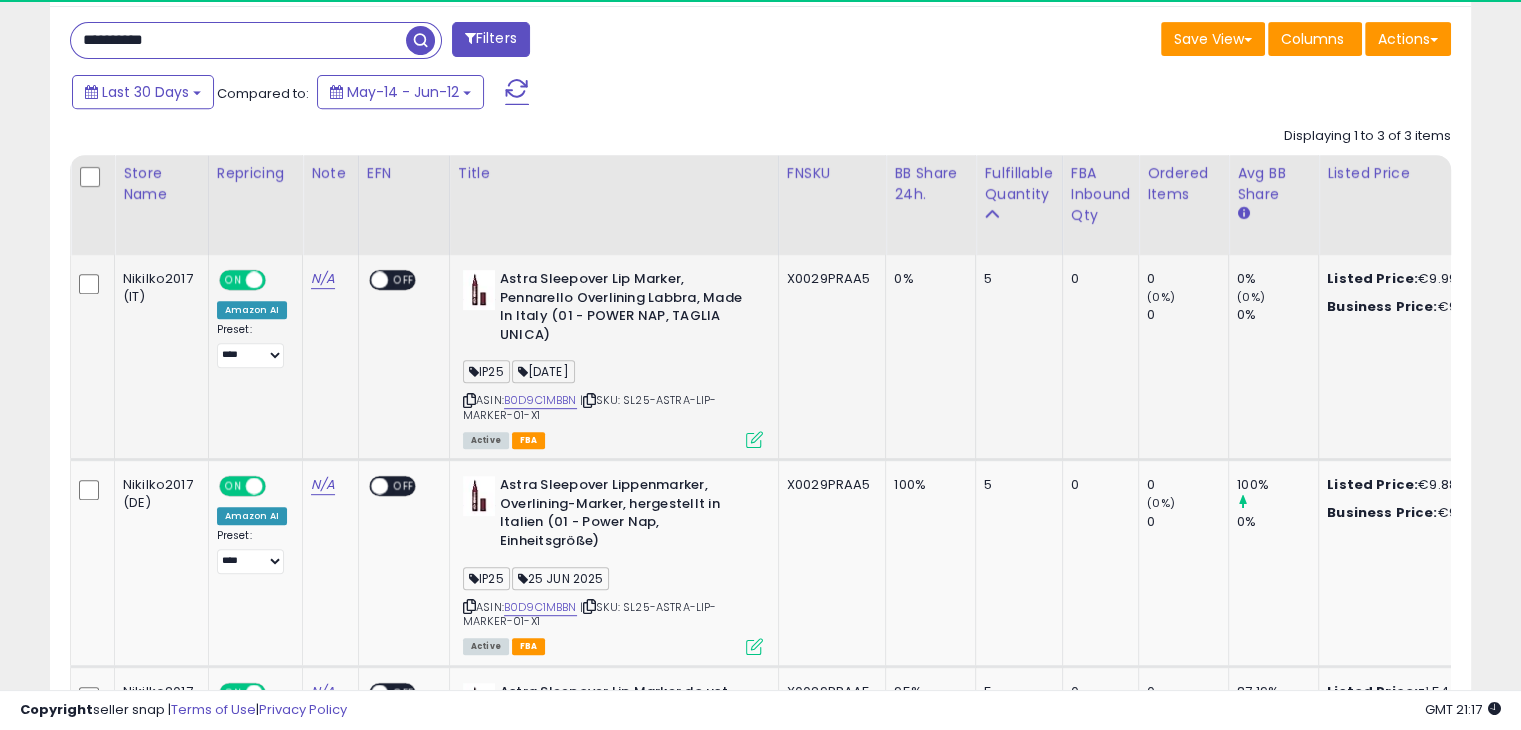 click at bounding box center (754, 439) 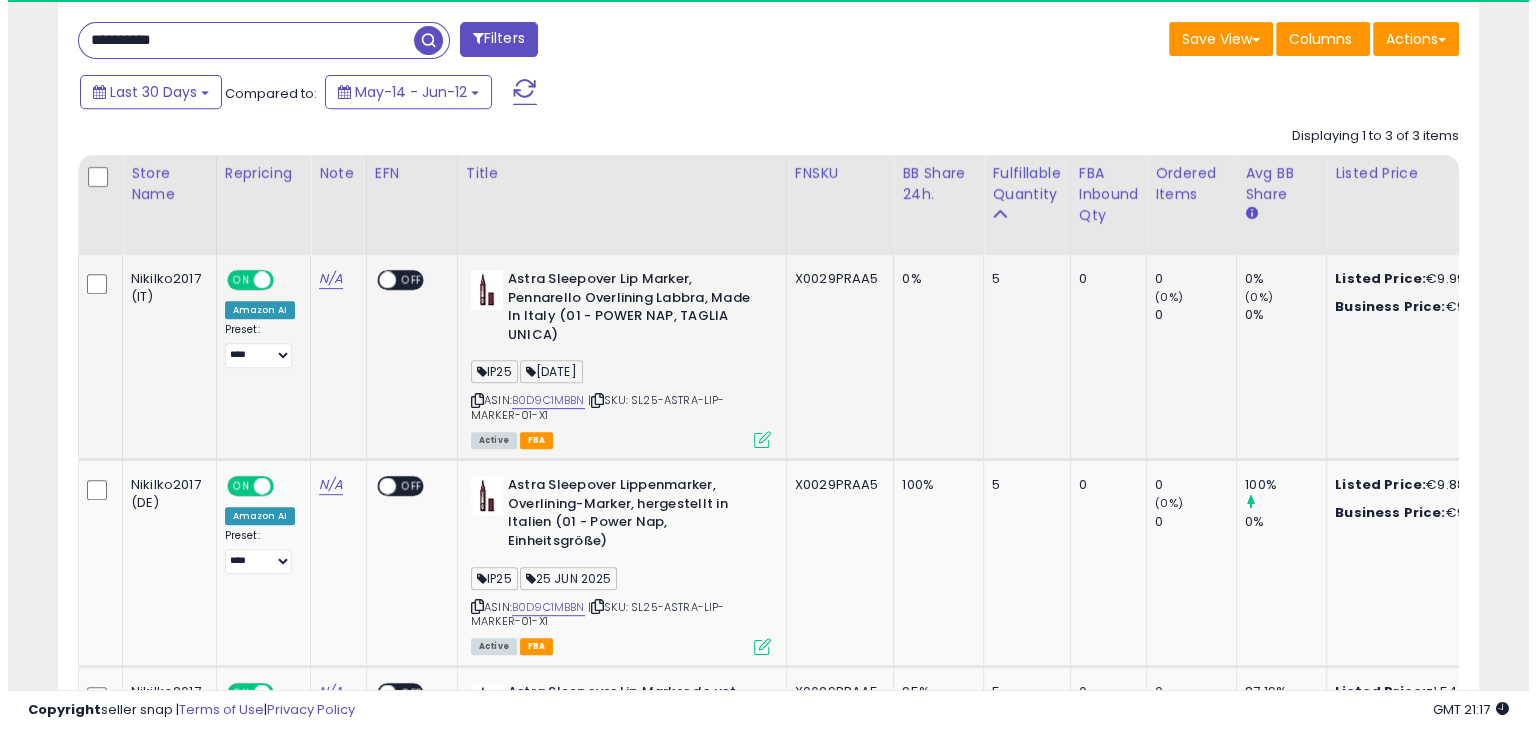 scroll, scrollTop: 999589, scrollLeft: 999168, axis: both 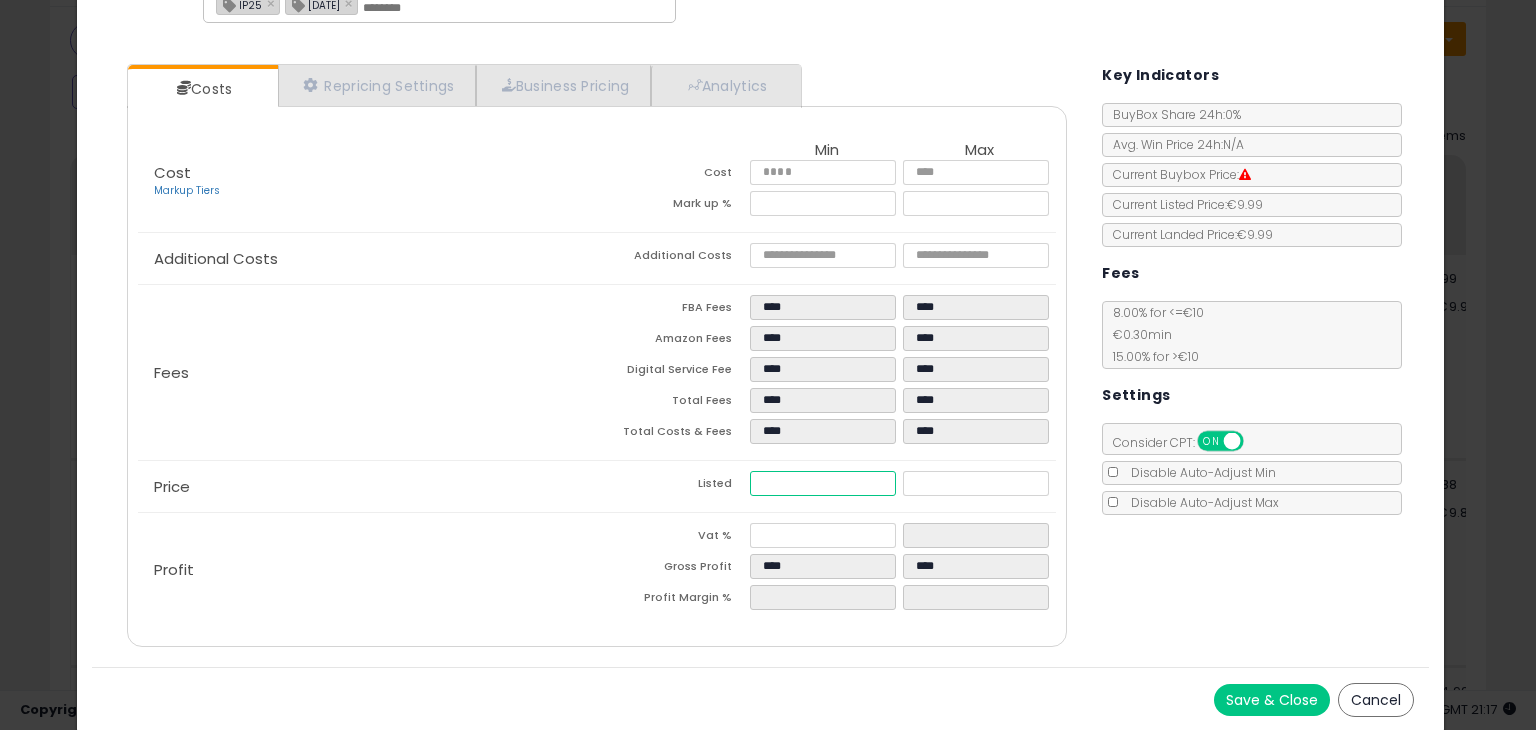 drag, startPoint x: 793, startPoint y: 475, endPoint x: 543, endPoint y: 460, distance: 250.4496 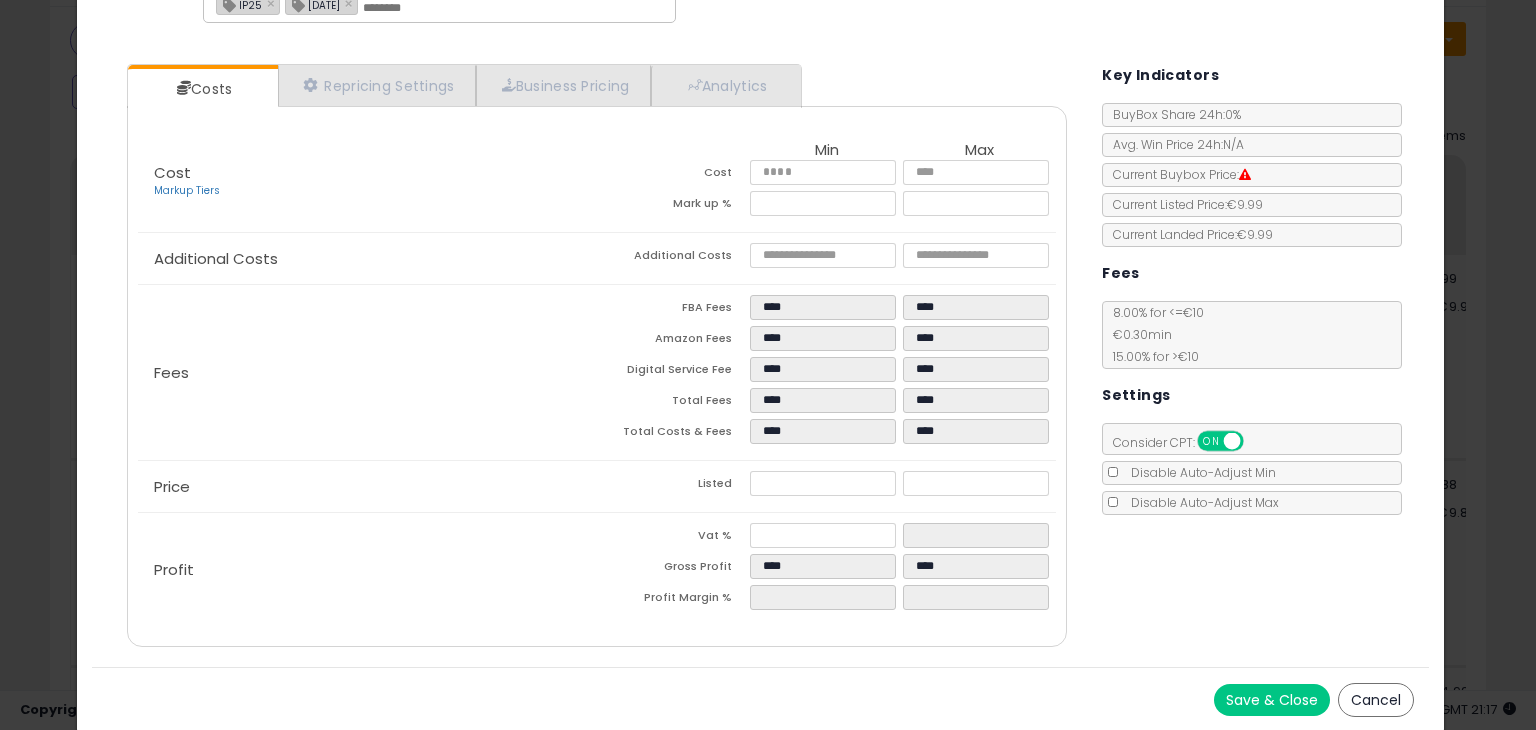 click on "× Close
Astra Sleepover Lip Marker, Pennarello Overlining Labbra, Made In Italy (01 - POWER NAP, TAGLIA UNICA)
ASIN:  B0D9C1MBBN
|
SKU:  SL25-ASTRA-LIP-MARKER-01-X1
FBA
IP[DATE] ×
Repricing:
ON   OFF" 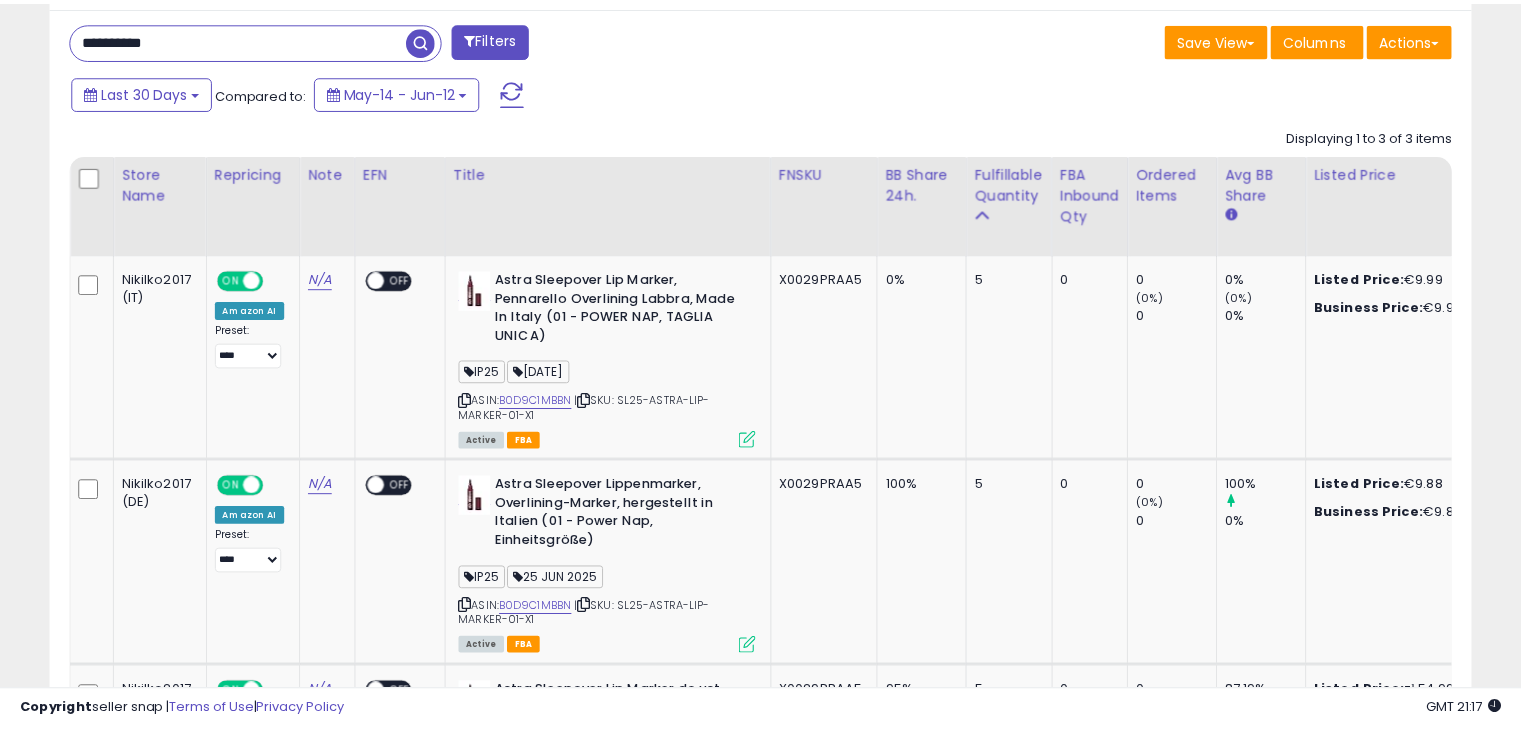 scroll, scrollTop: 409, scrollLeft: 822, axis: both 